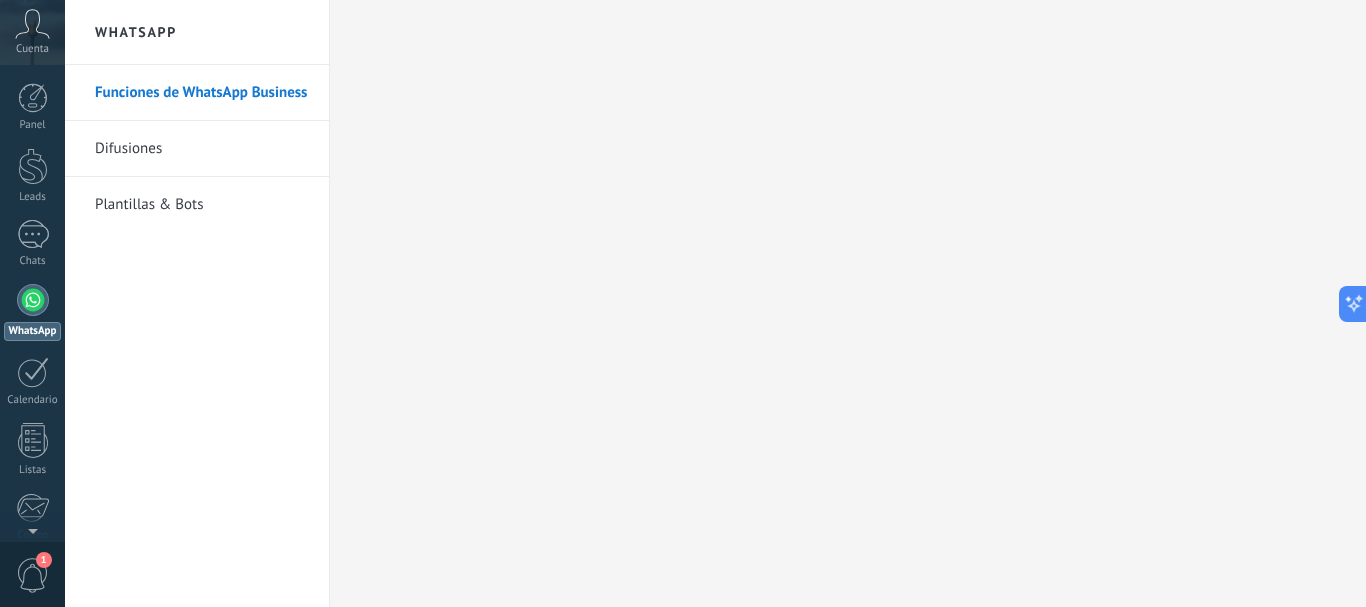 scroll, scrollTop: 0, scrollLeft: 0, axis: both 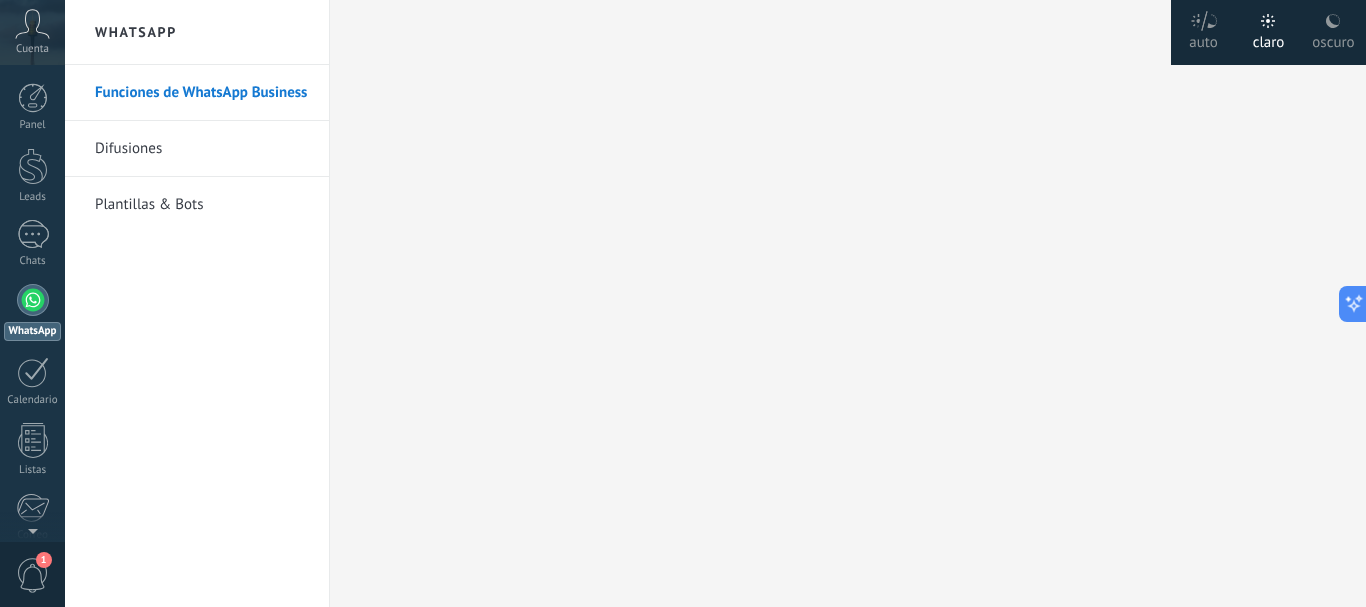 click at bounding box center (32, 24) 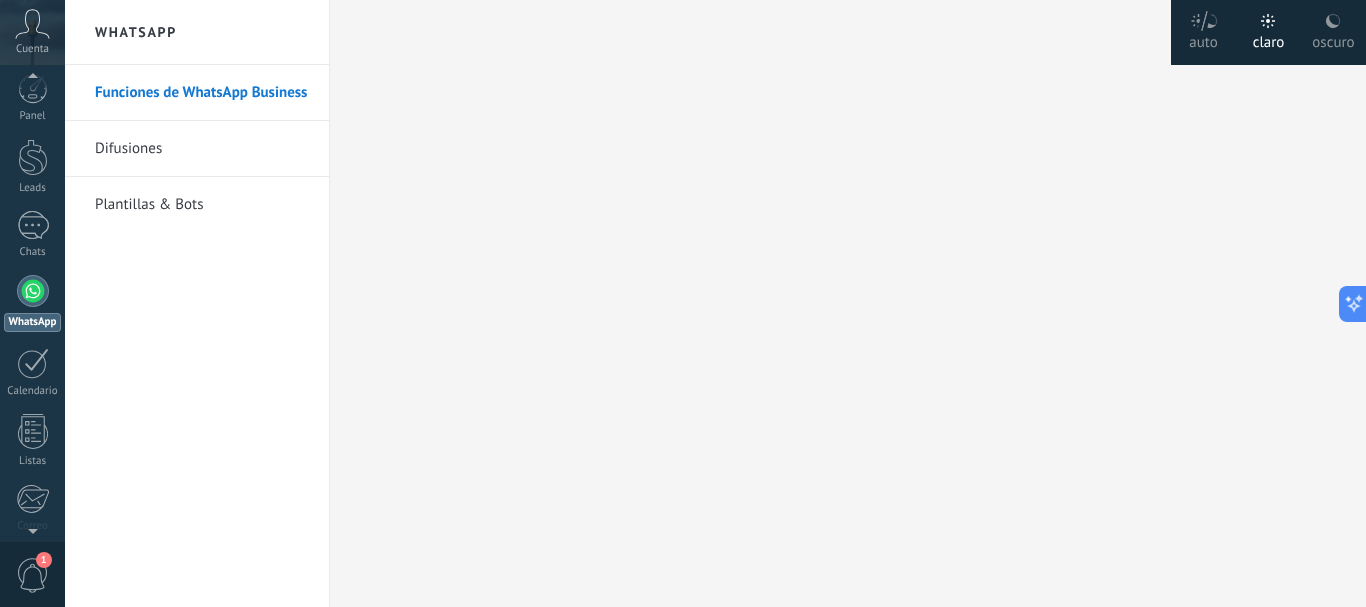 scroll, scrollTop: 0, scrollLeft: 0, axis: both 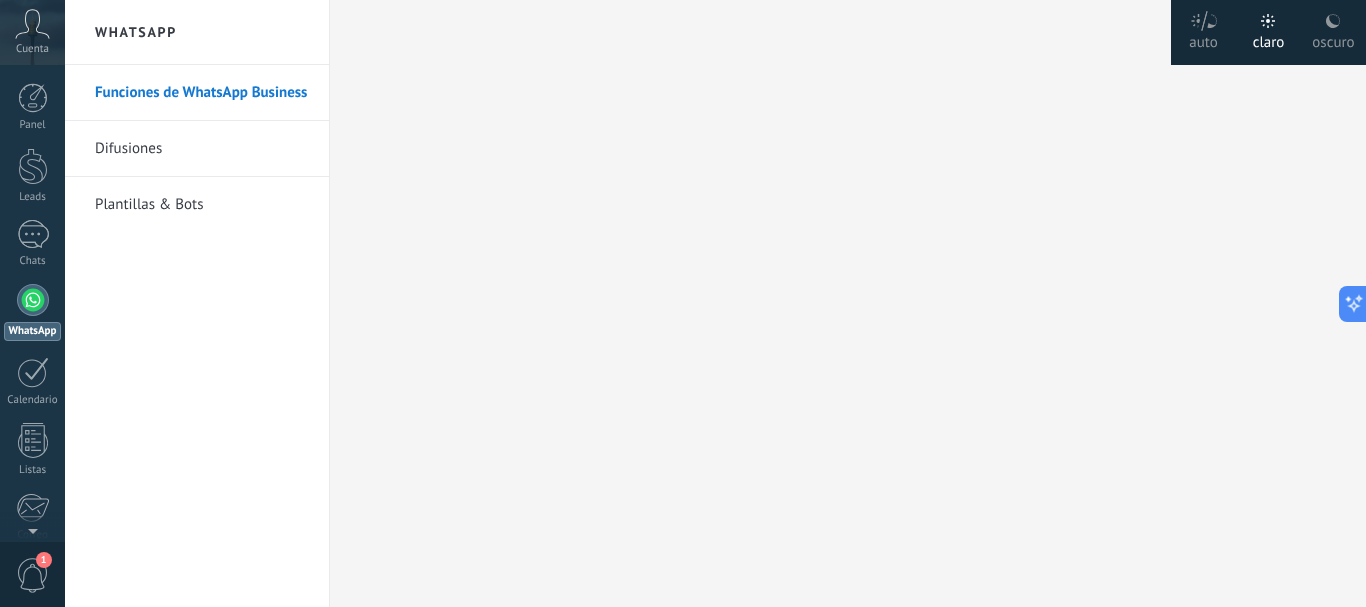 click on "1" at bounding box center (33, 575) 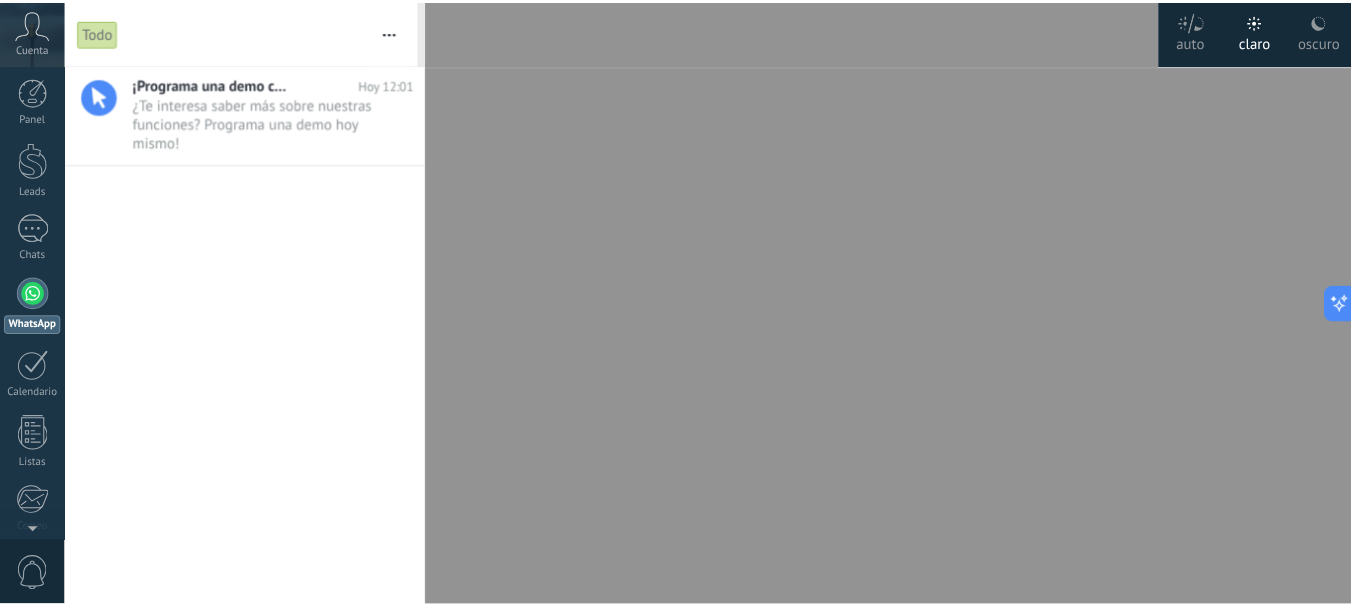 scroll, scrollTop: 0, scrollLeft: 0, axis: both 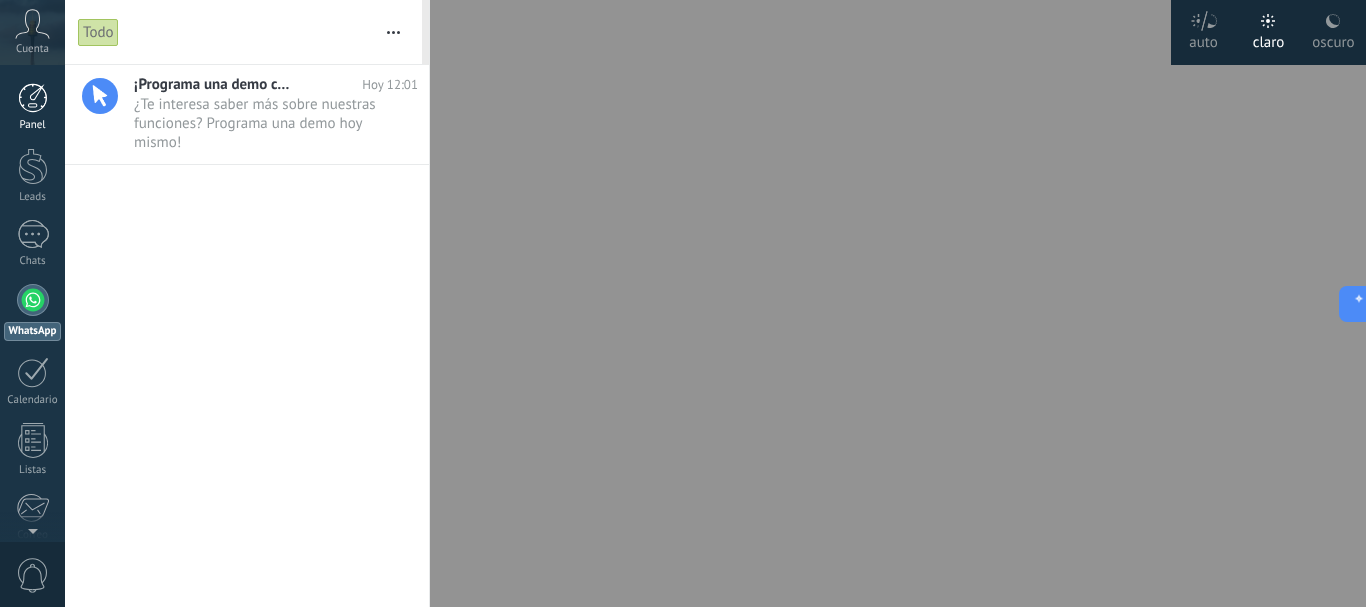 click on "Panel" at bounding box center (33, 125) 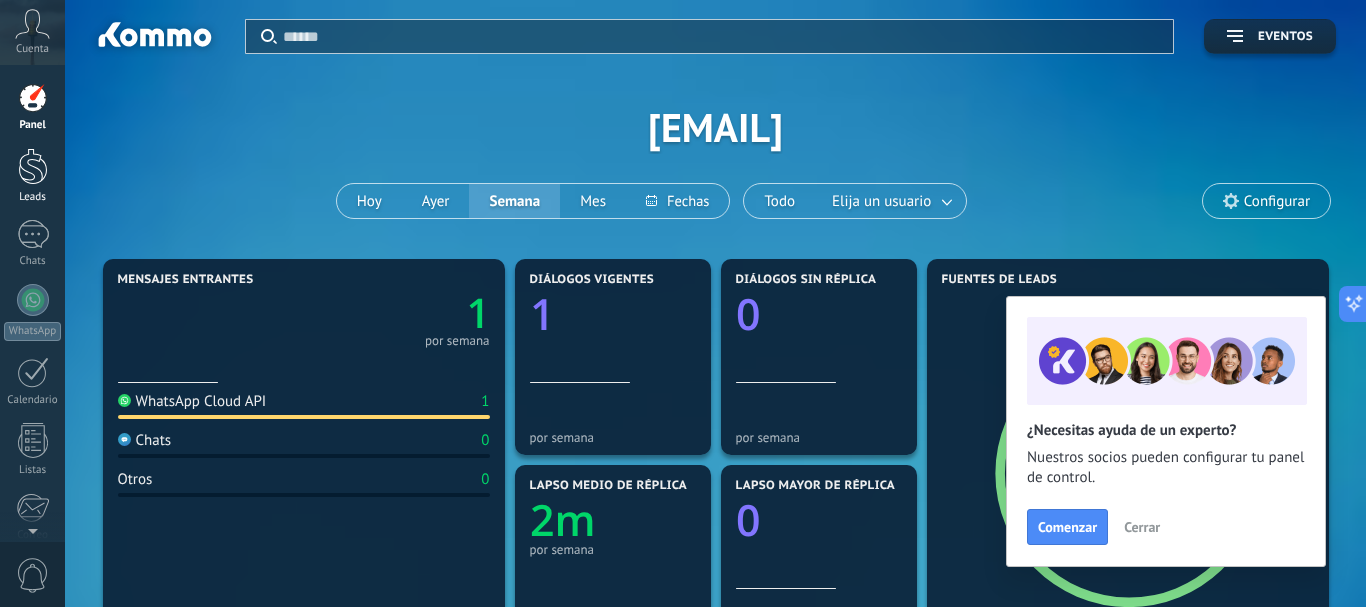 click at bounding box center [33, 166] 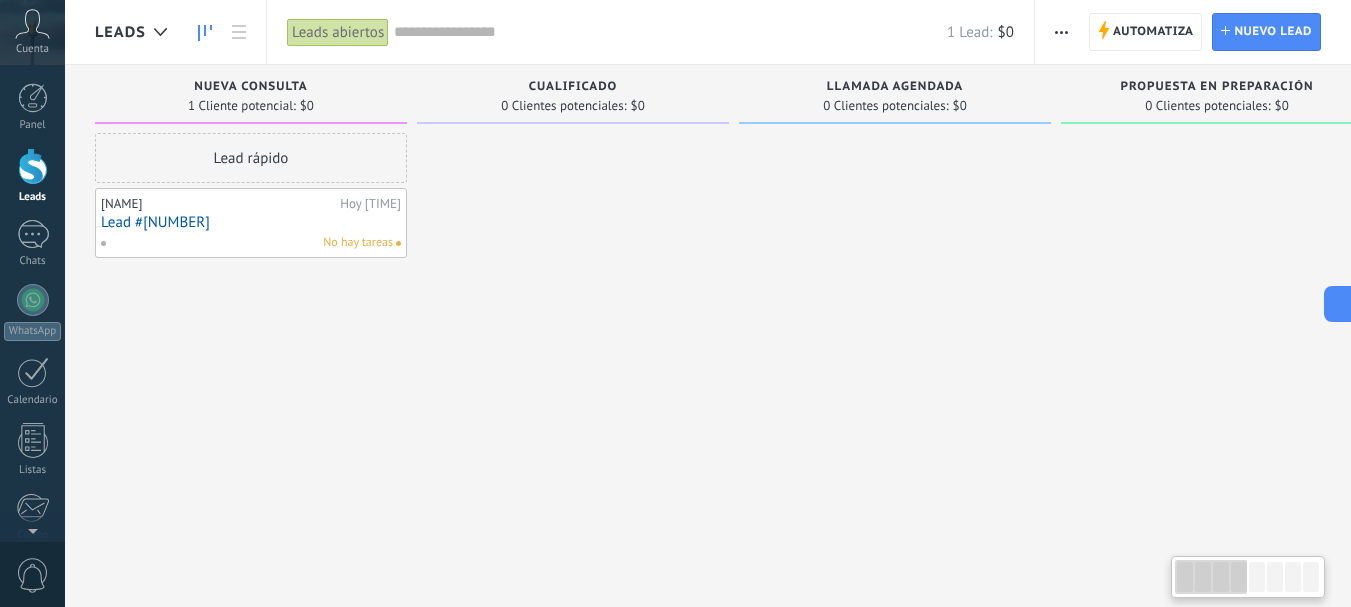 click at bounding box center (573, 306) 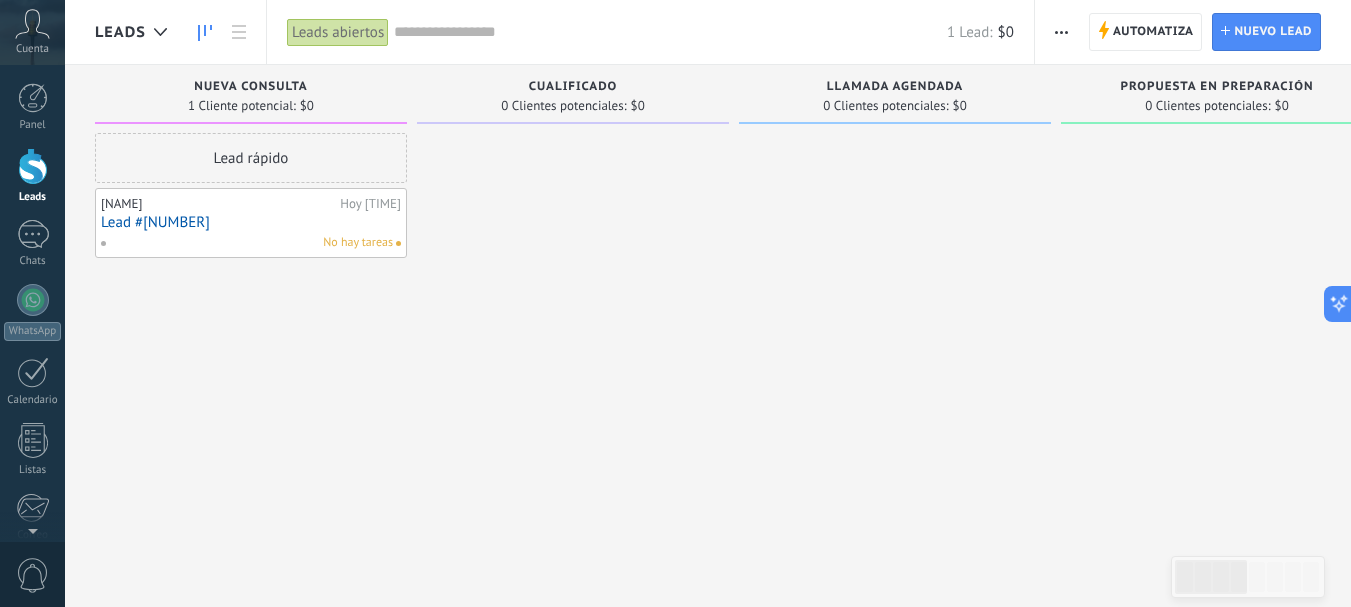 click on "Cuenta" at bounding box center (32, 49) 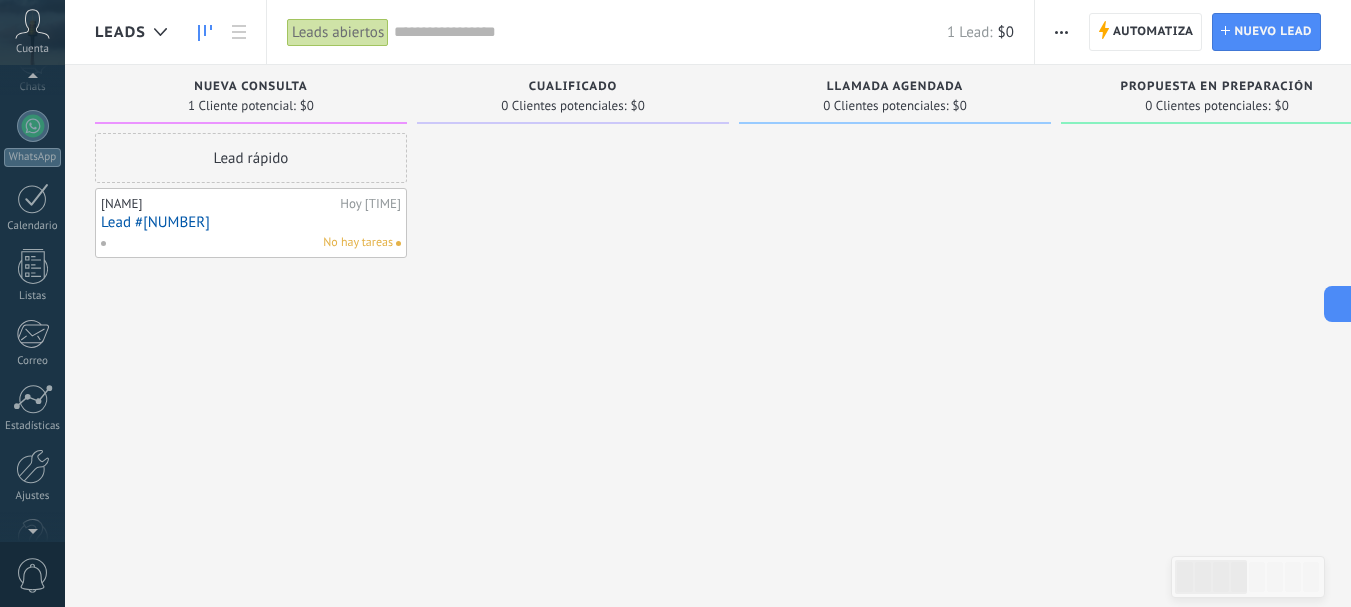 scroll, scrollTop: 225, scrollLeft: 0, axis: vertical 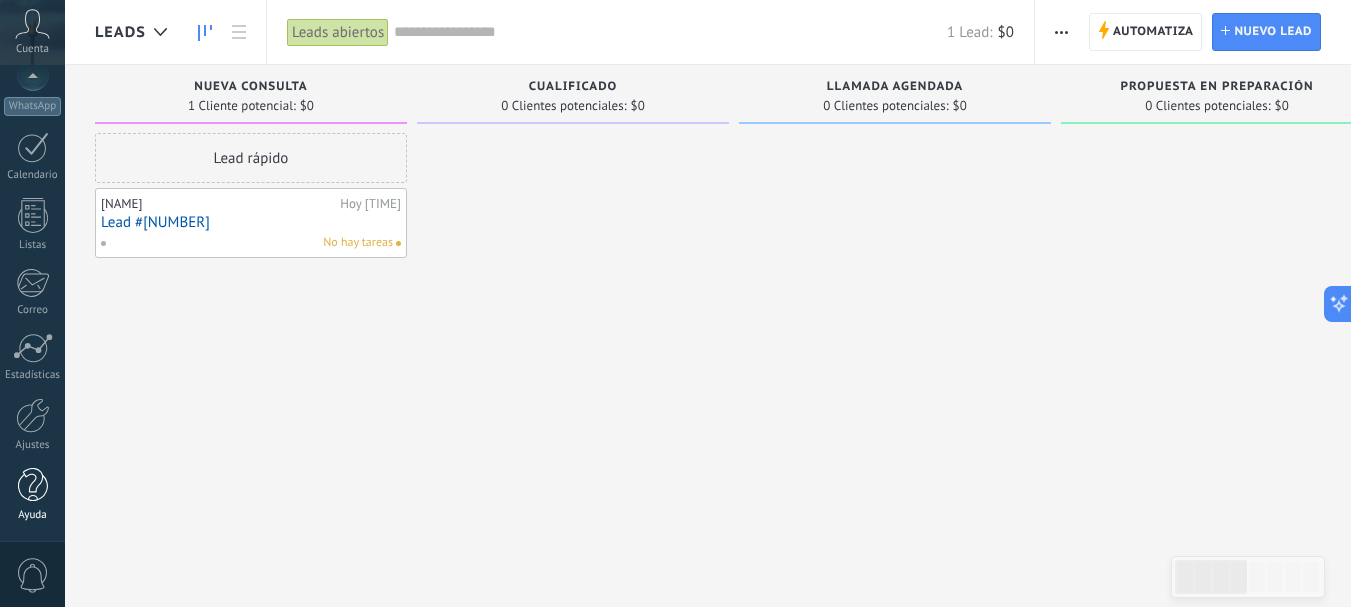 click at bounding box center (33, 485) 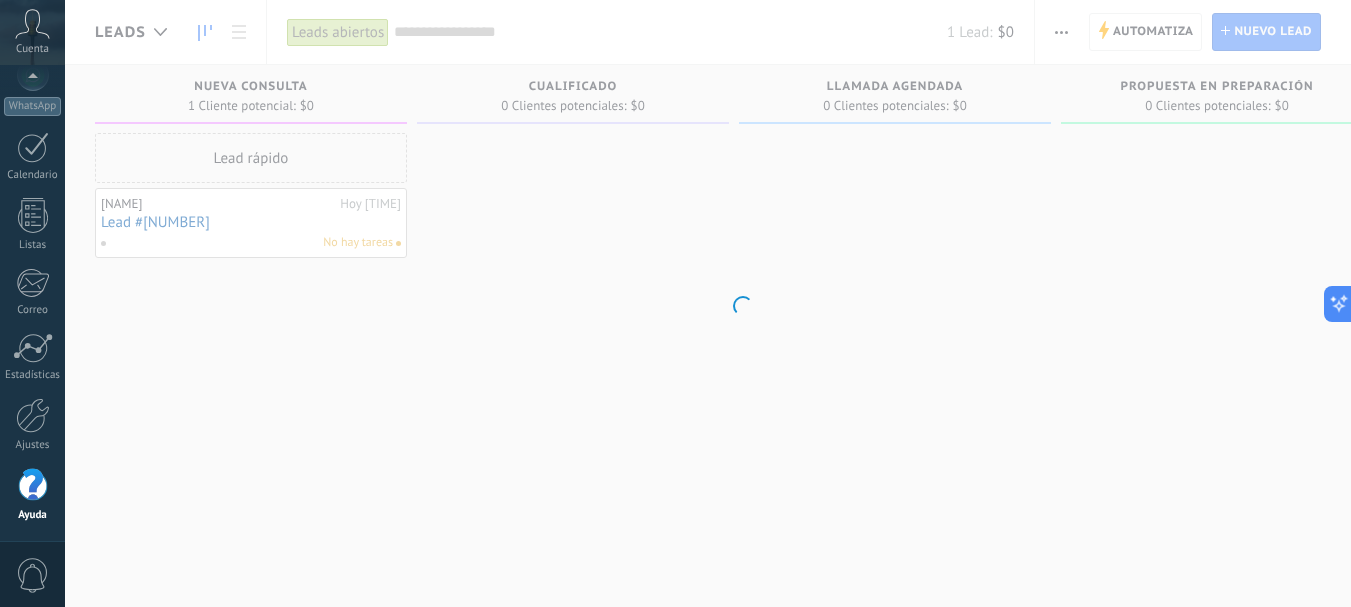 click at bounding box center [33, 485] 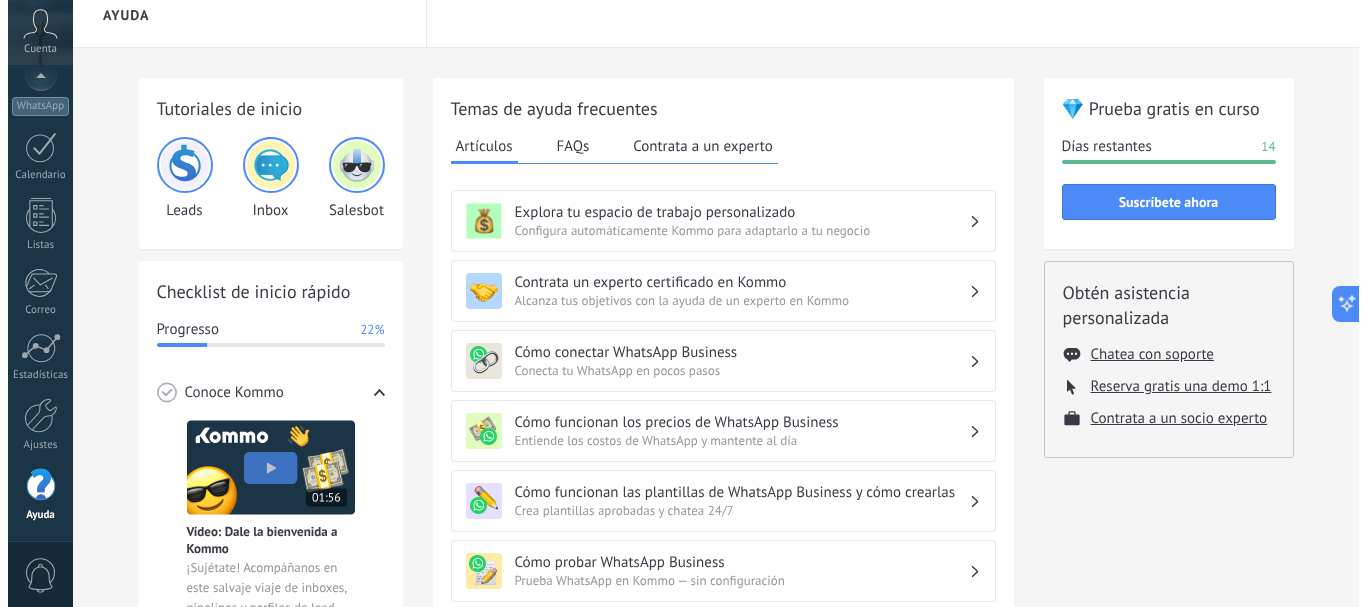 scroll, scrollTop: 0, scrollLeft: 0, axis: both 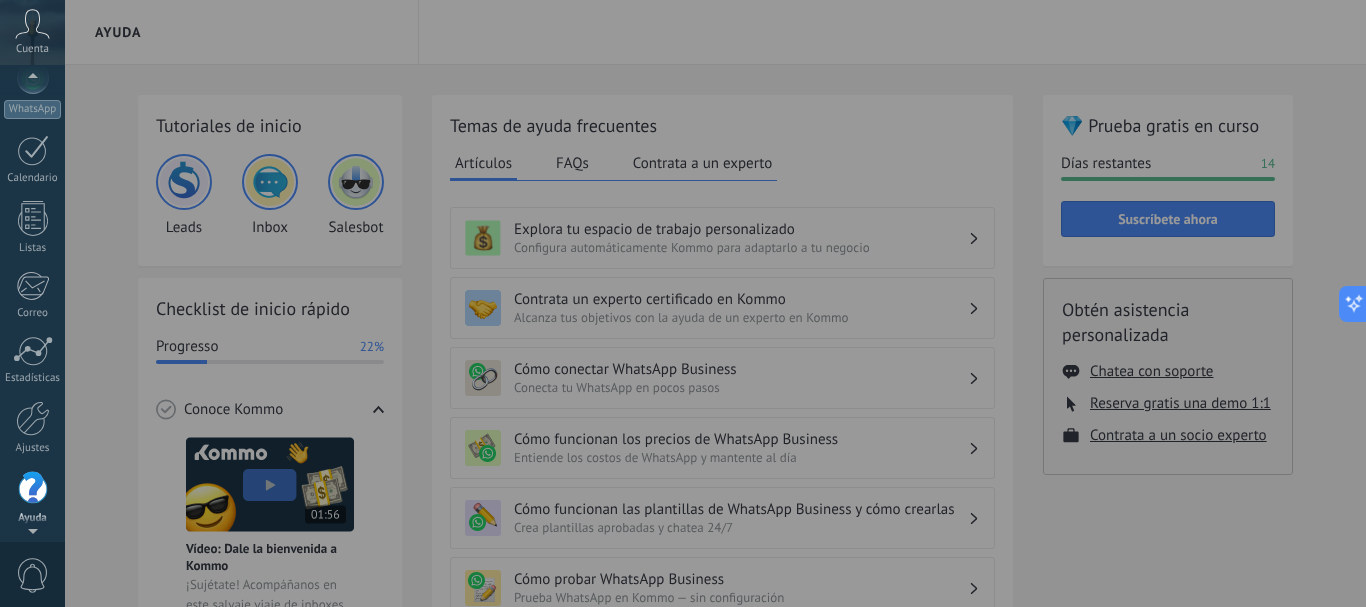click on "Cuenta" at bounding box center [32, 49] 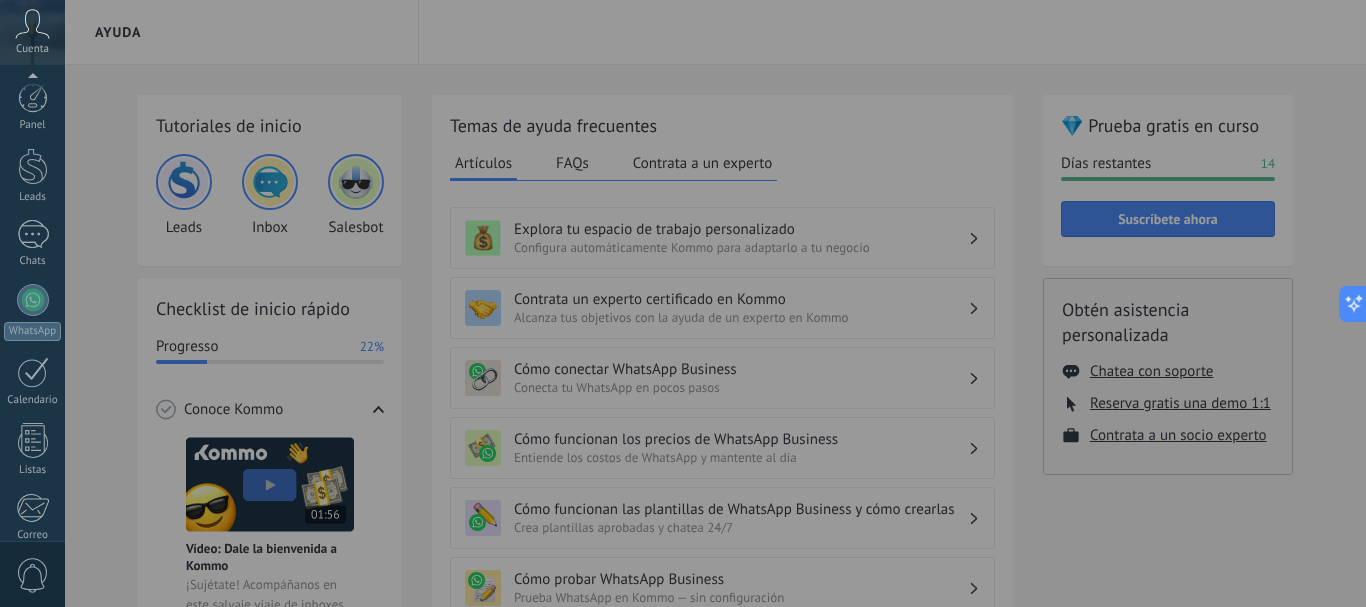 scroll, scrollTop: 225, scrollLeft: 0, axis: vertical 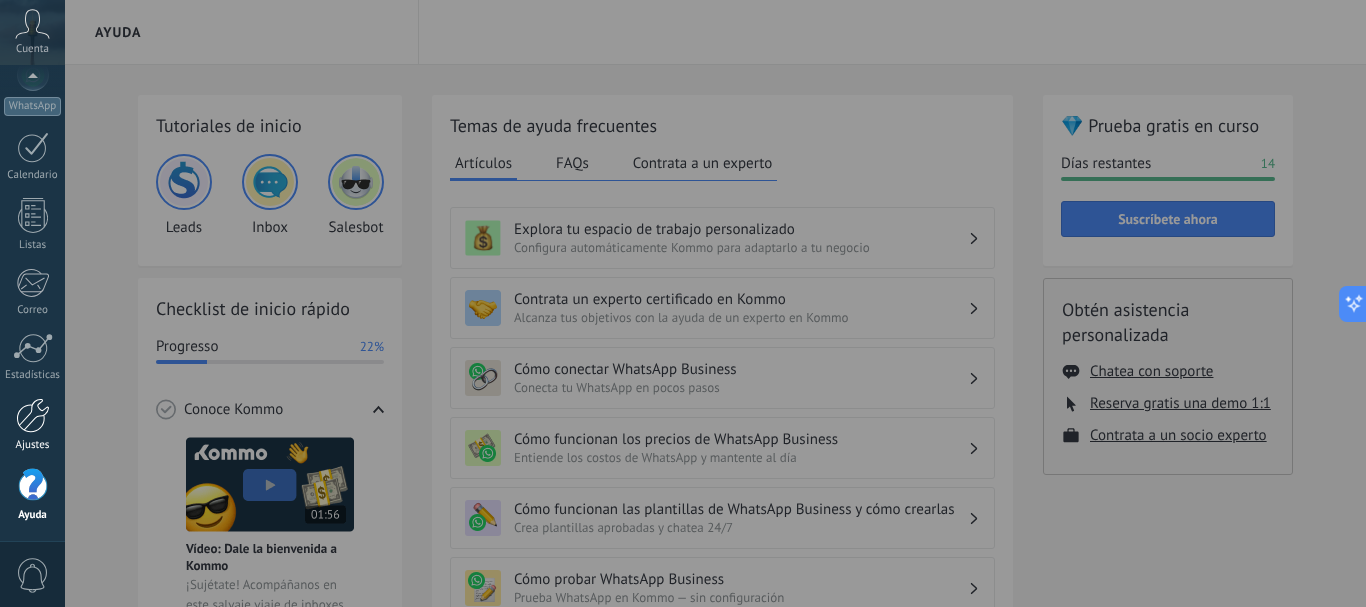 click at bounding box center (33, 415) 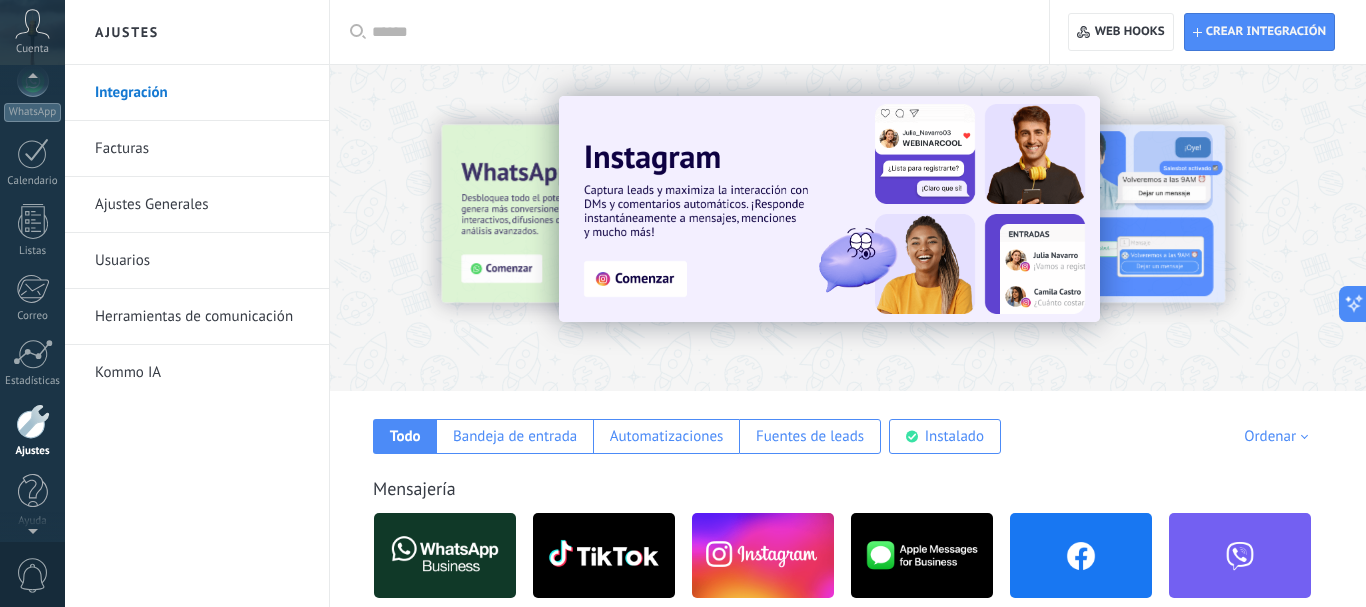 scroll, scrollTop: 225, scrollLeft: 0, axis: vertical 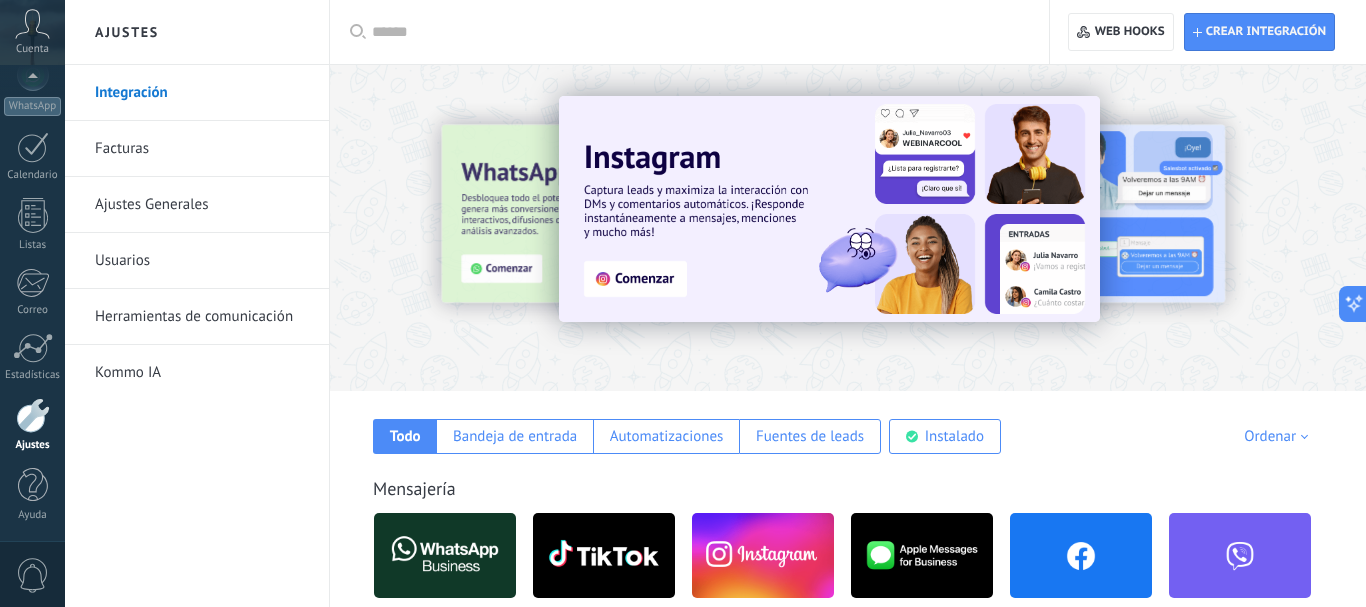 click on "Usuarios" at bounding box center (202, 261) 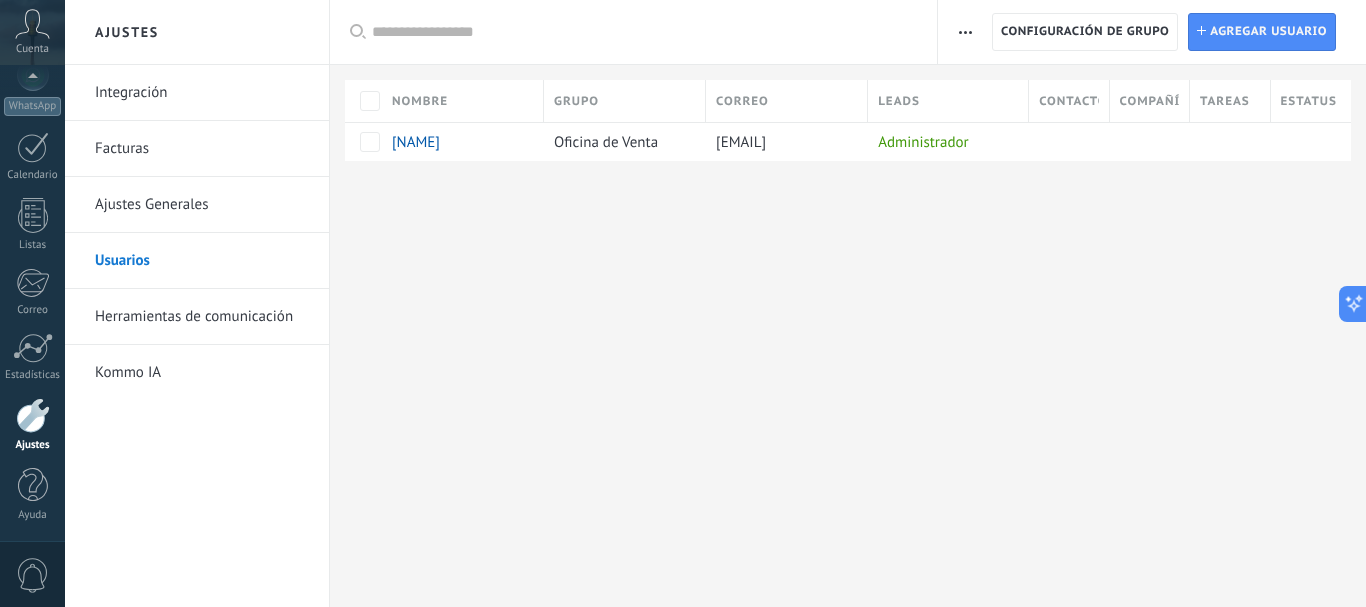 click on "Ajustes Generales" at bounding box center [202, 205] 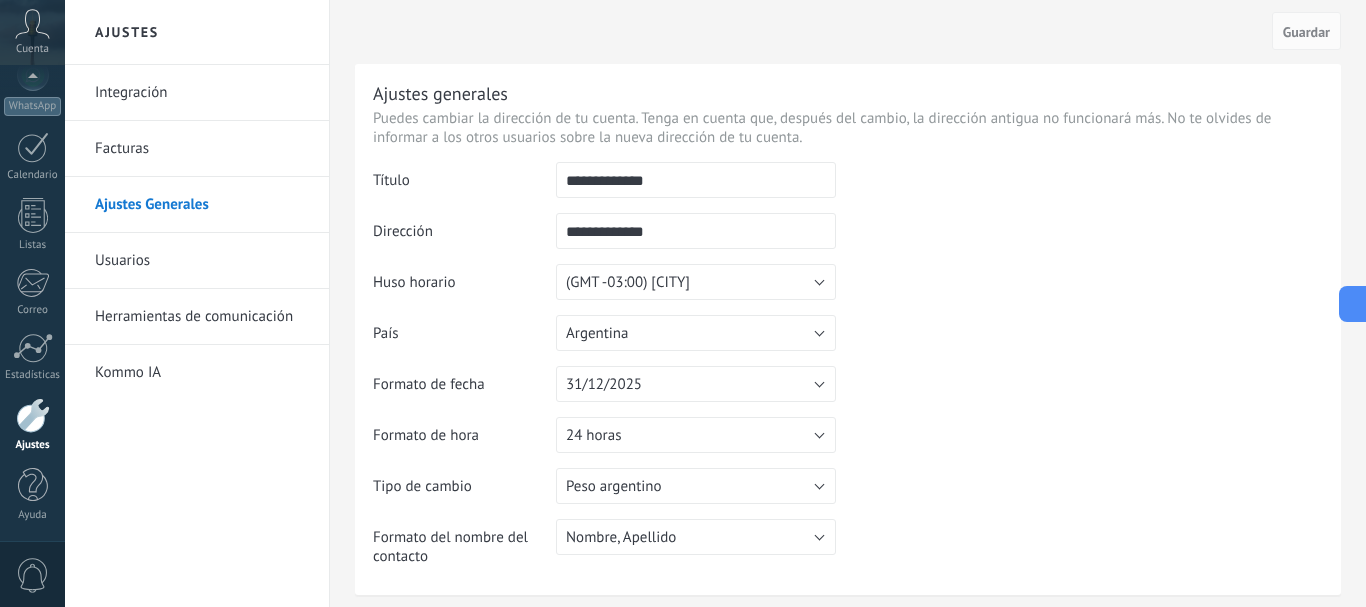 click on "Usuarios" at bounding box center [202, 261] 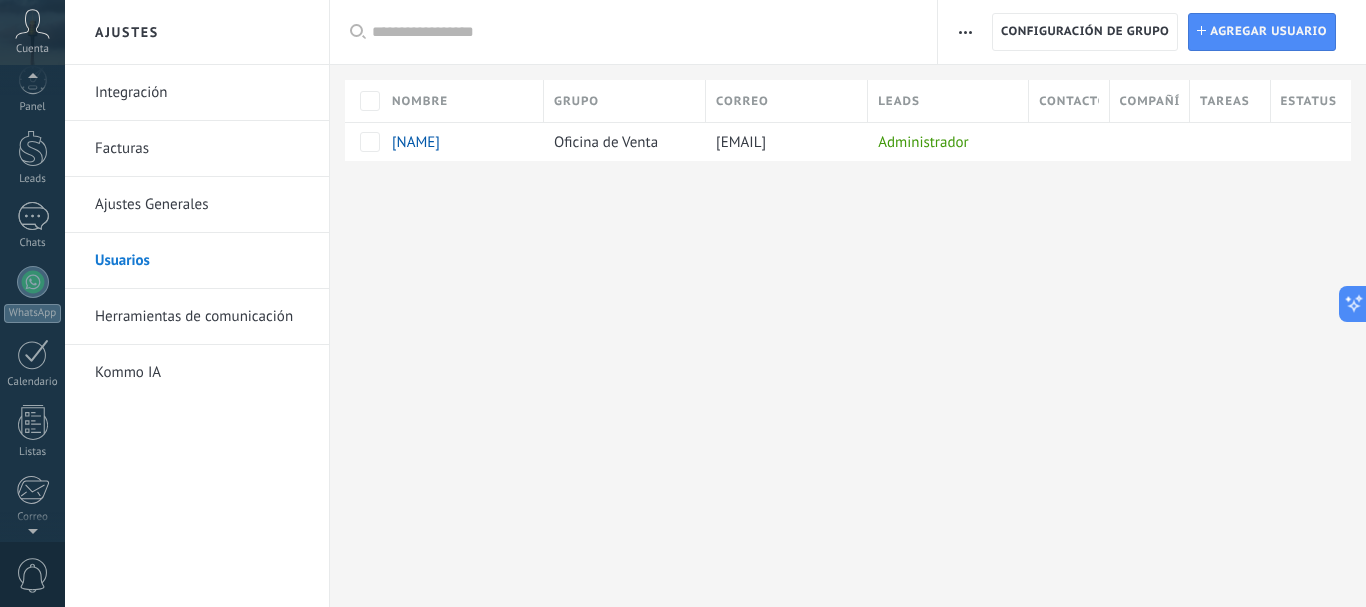 scroll, scrollTop: 0, scrollLeft: 0, axis: both 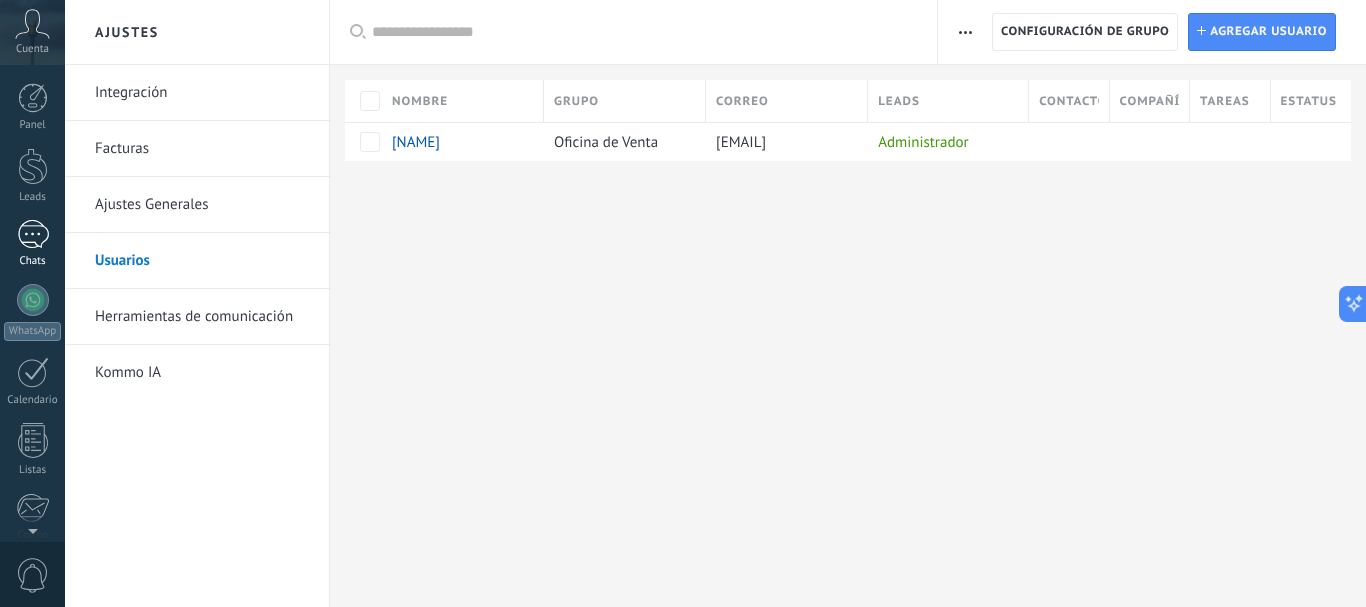click on "1" at bounding box center (33, 234) 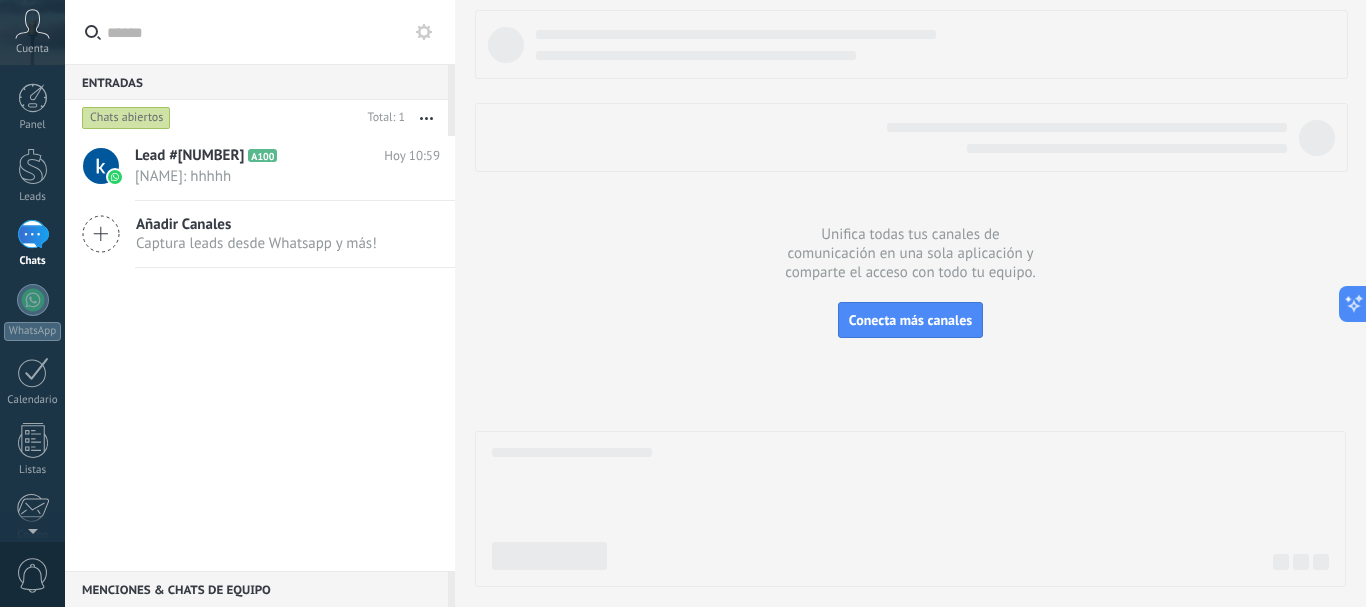 click at bounding box center [32, 24] 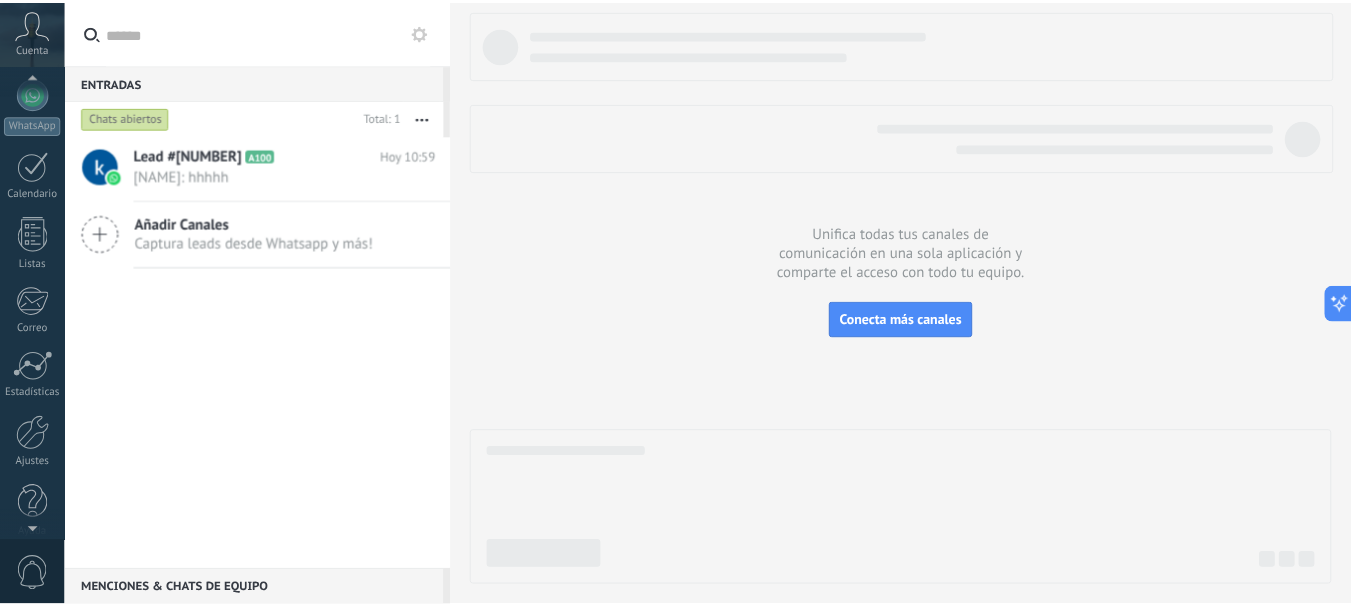 scroll, scrollTop: 225, scrollLeft: 0, axis: vertical 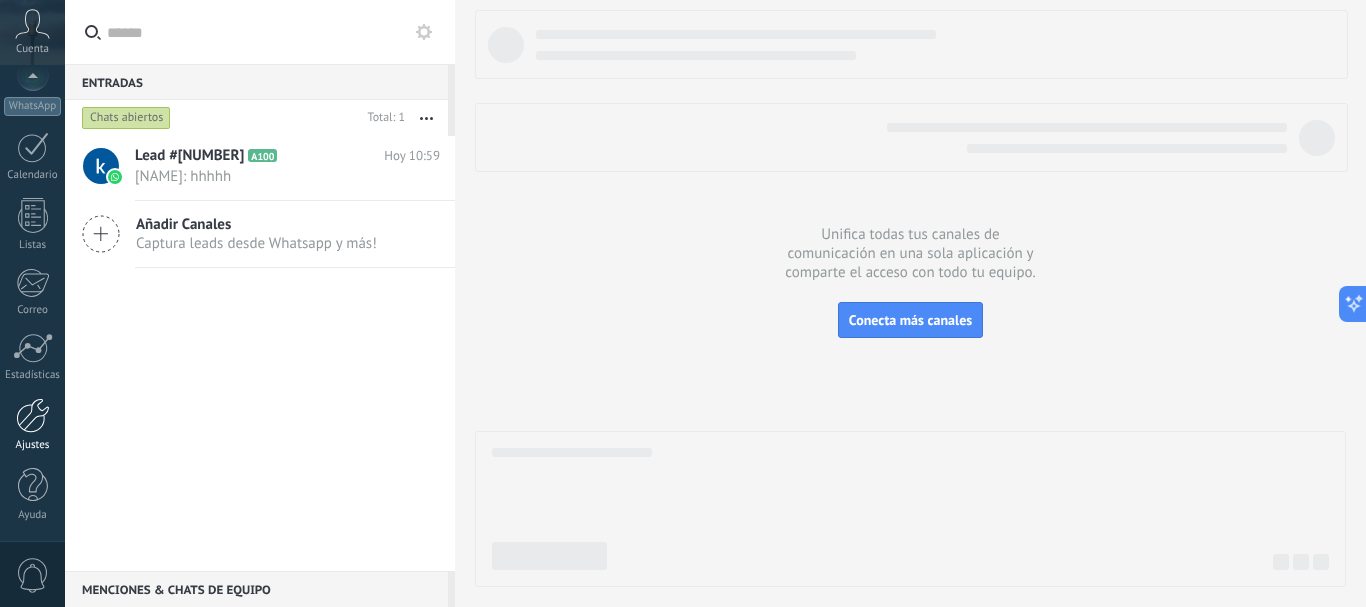 click at bounding box center [33, 415] 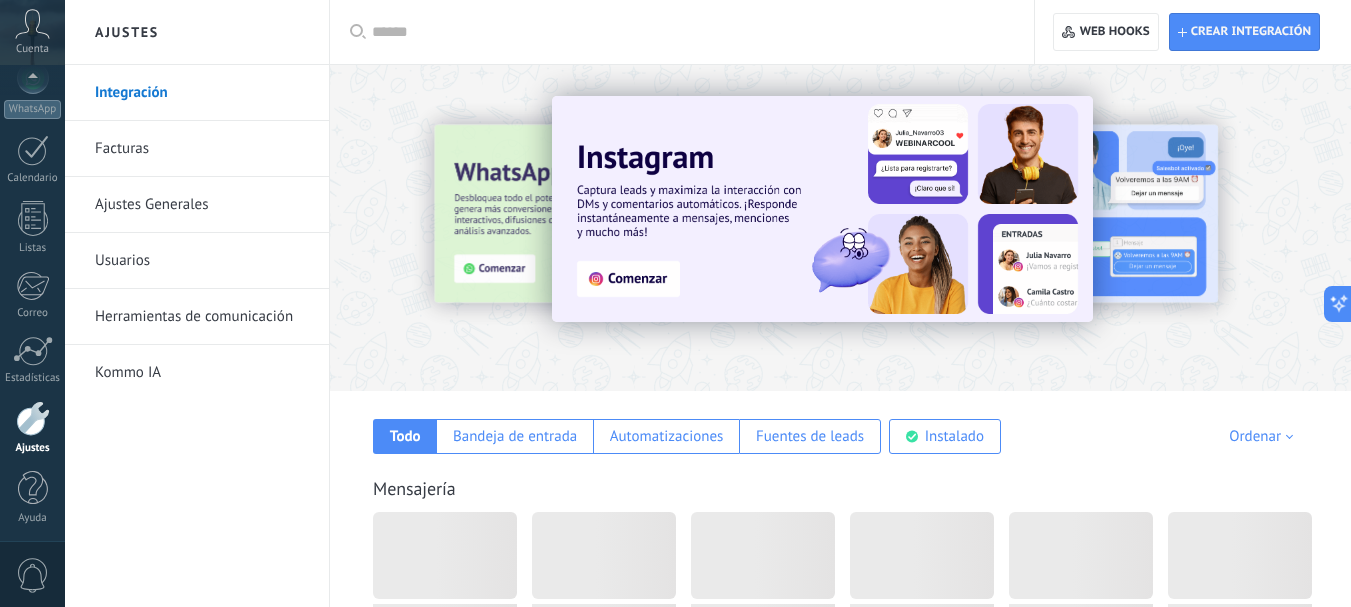 scroll, scrollTop: 225, scrollLeft: 0, axis: vertical 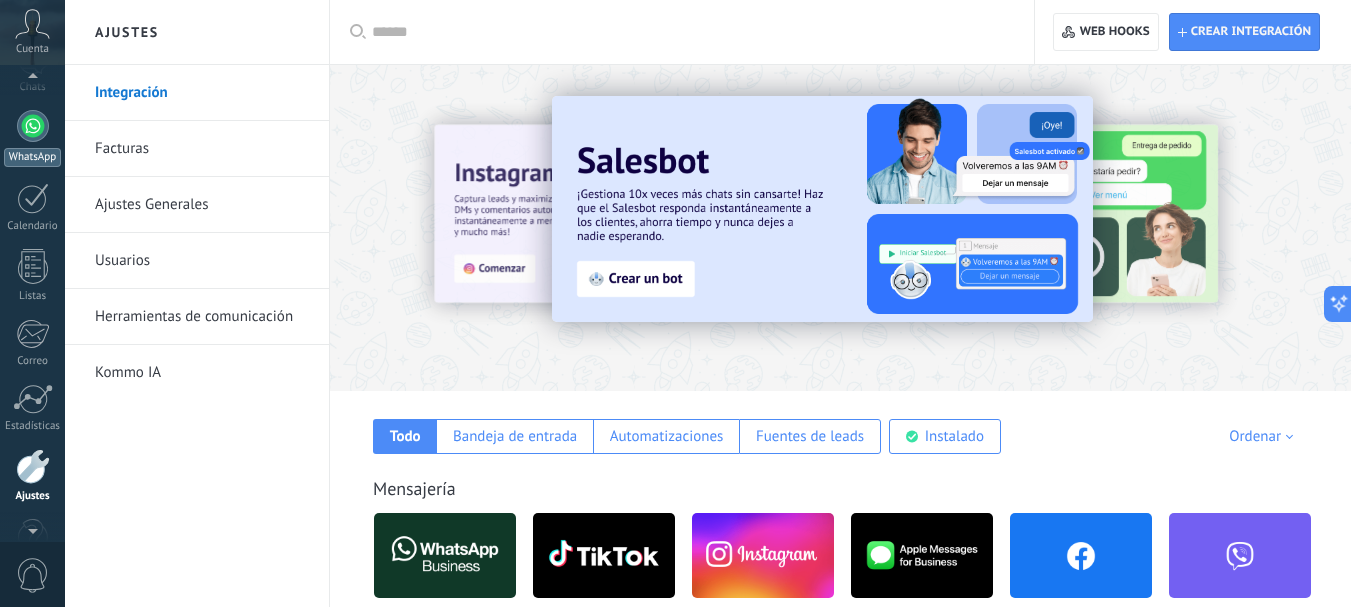 click on "WhatsApp" at bounding box center [32, 138] 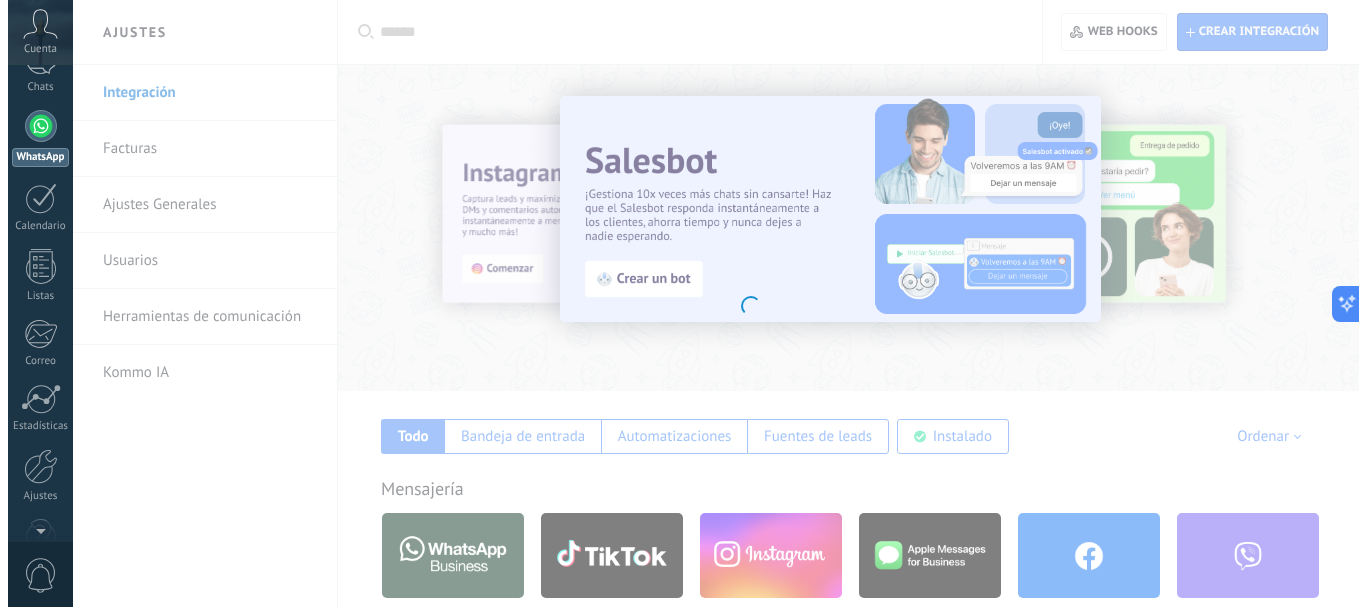 scroll, scrollTop: 0, scrollLeft: 0, axis: both 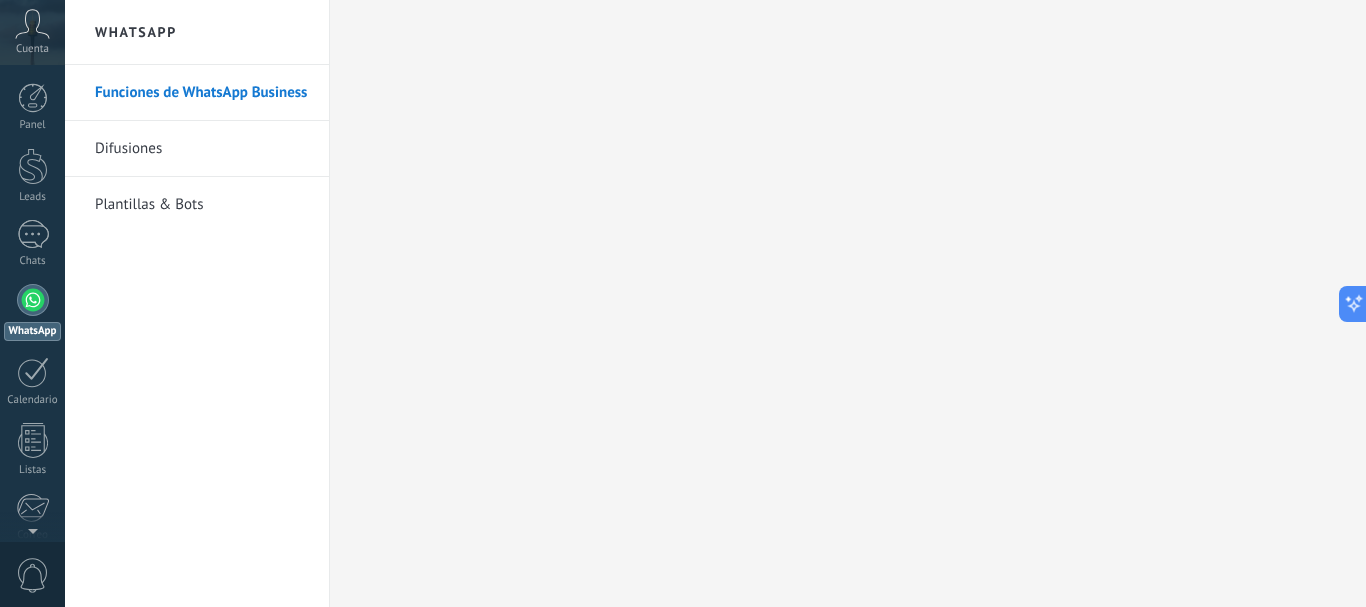 click on "Plantillas & Bots" at bounding box center [202, 205] 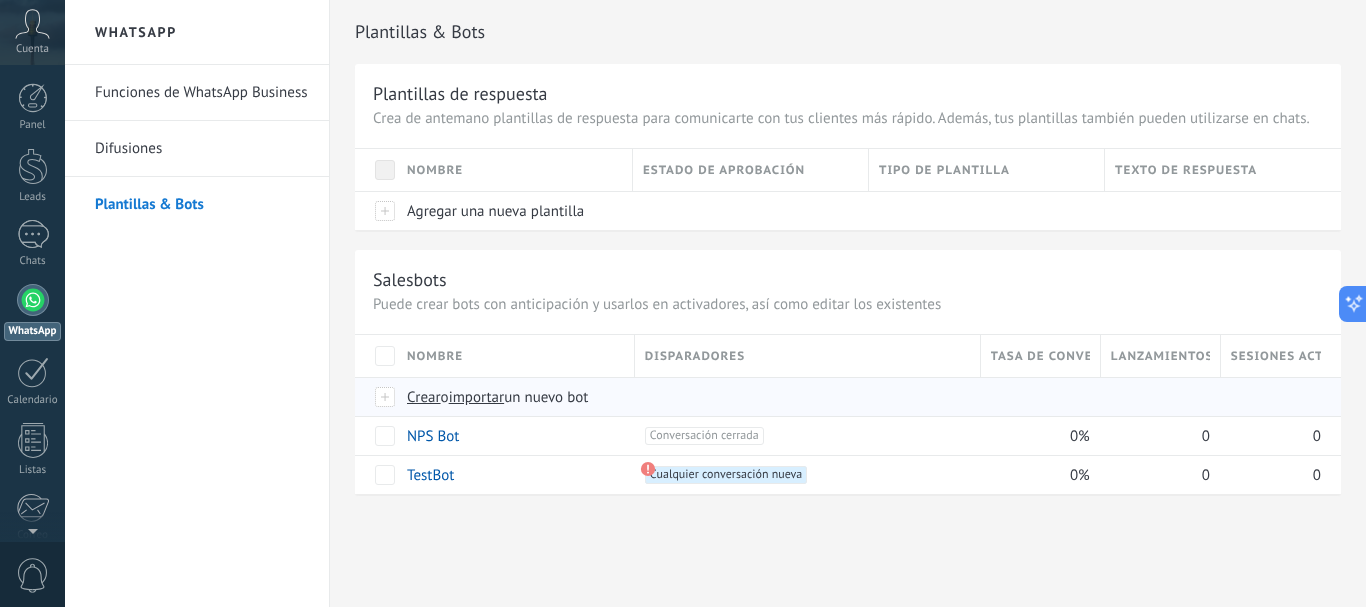 click on "Crear" at bounding box center [424, 397] 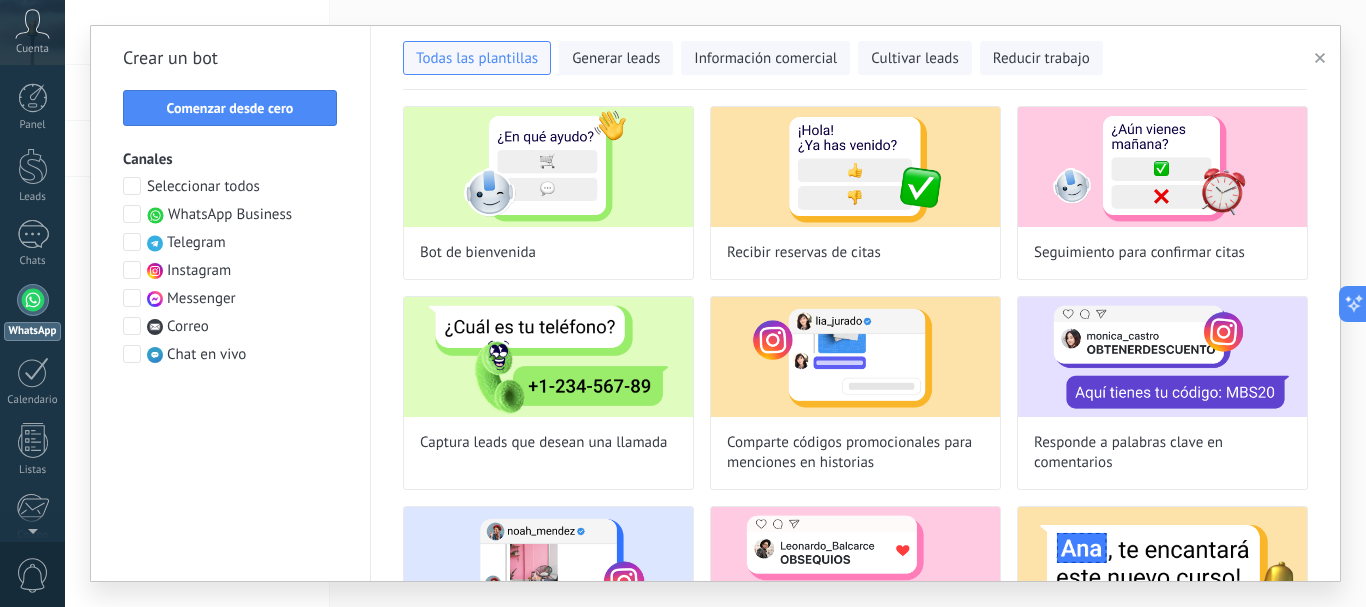 click at bounding box center (132, 186) 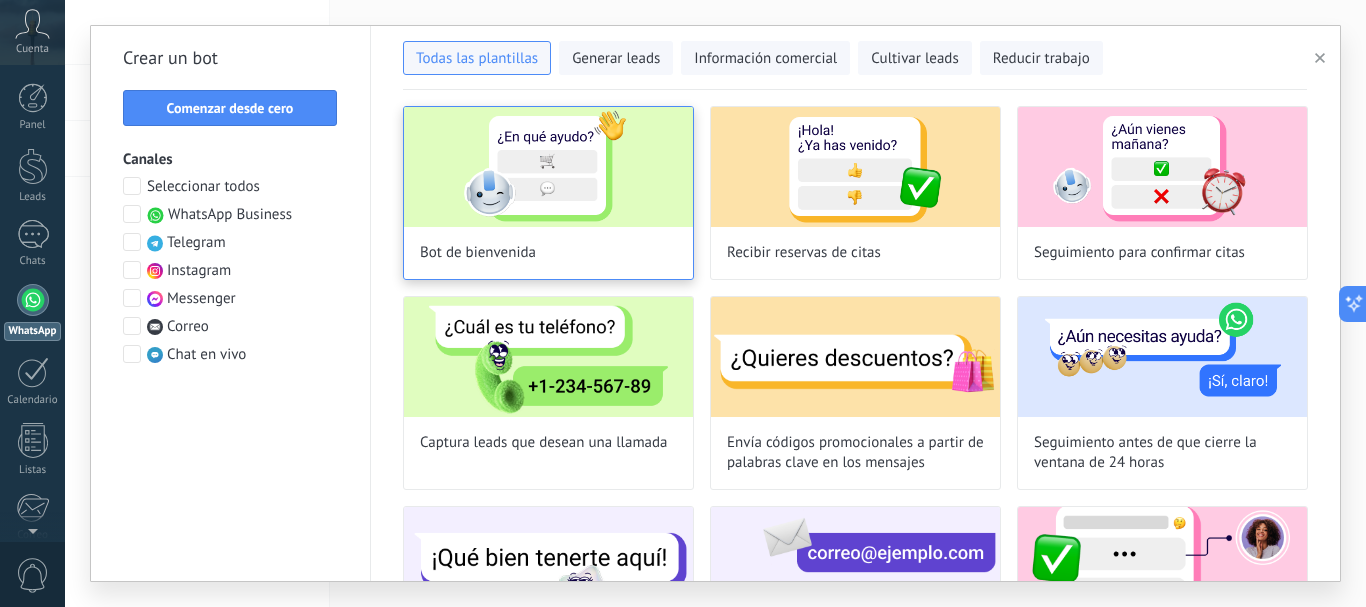 click at bounding box center [548, 167] 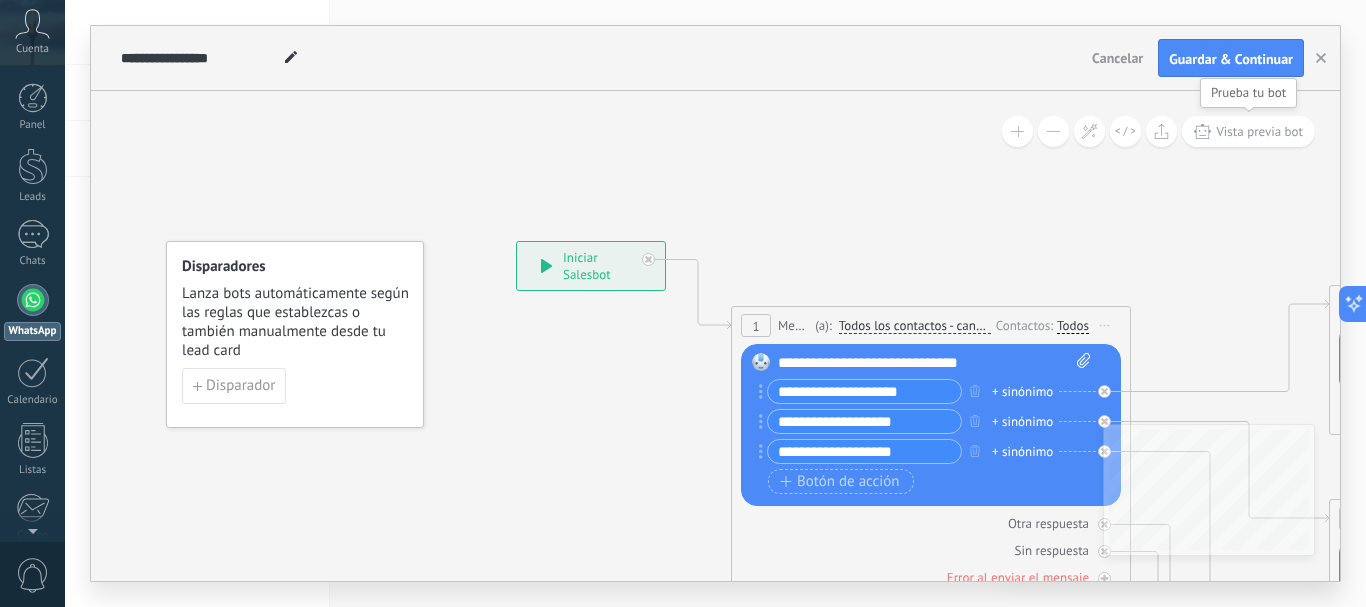 click on "Vista previa bot" at bounding box center (1248, 131) 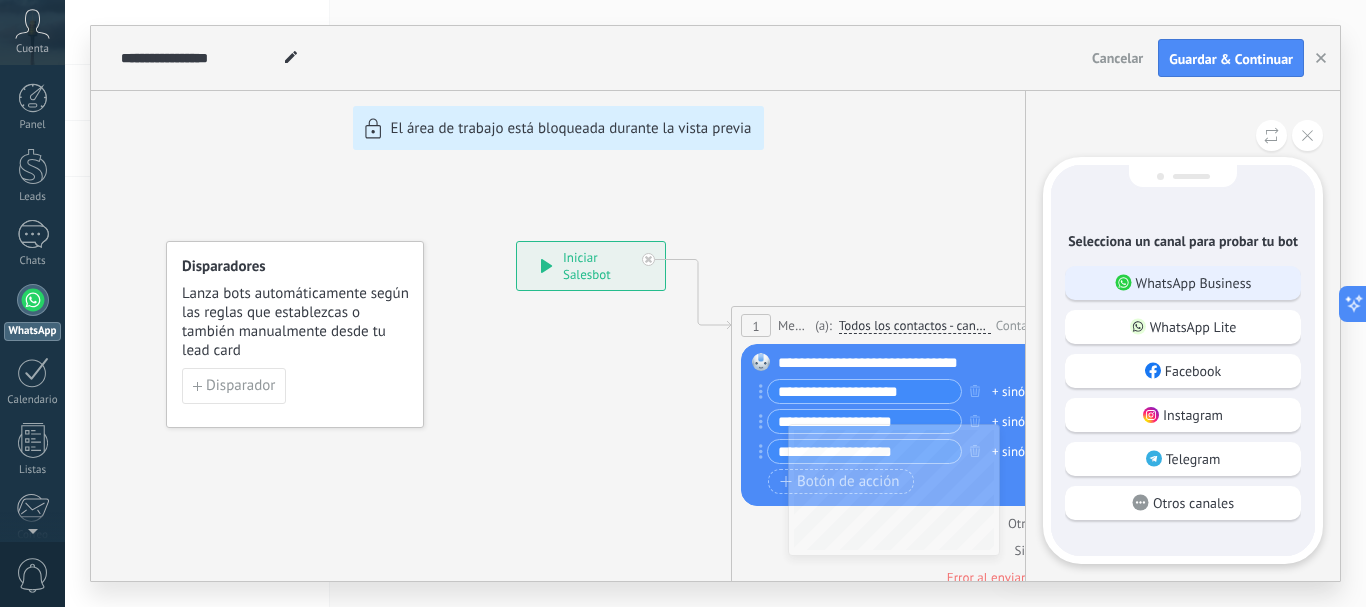 click on "WhatsApp Business" at bounding box center [1183, 283] 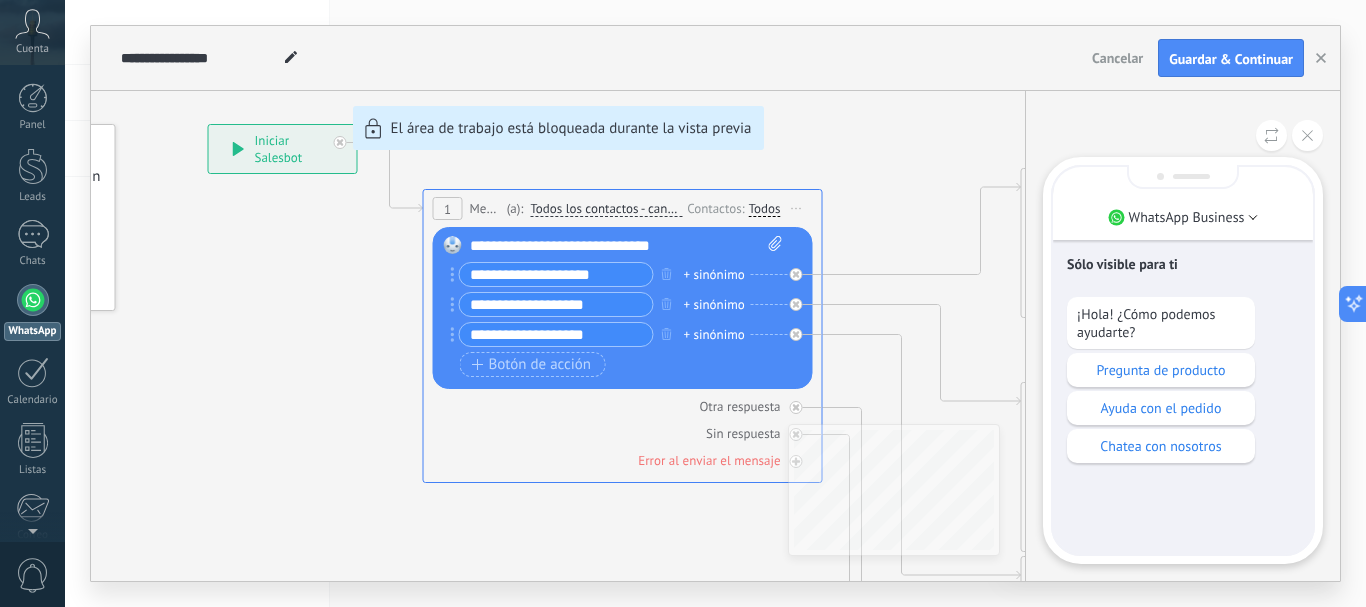 click on "**********" at bounding box center (715, 303) 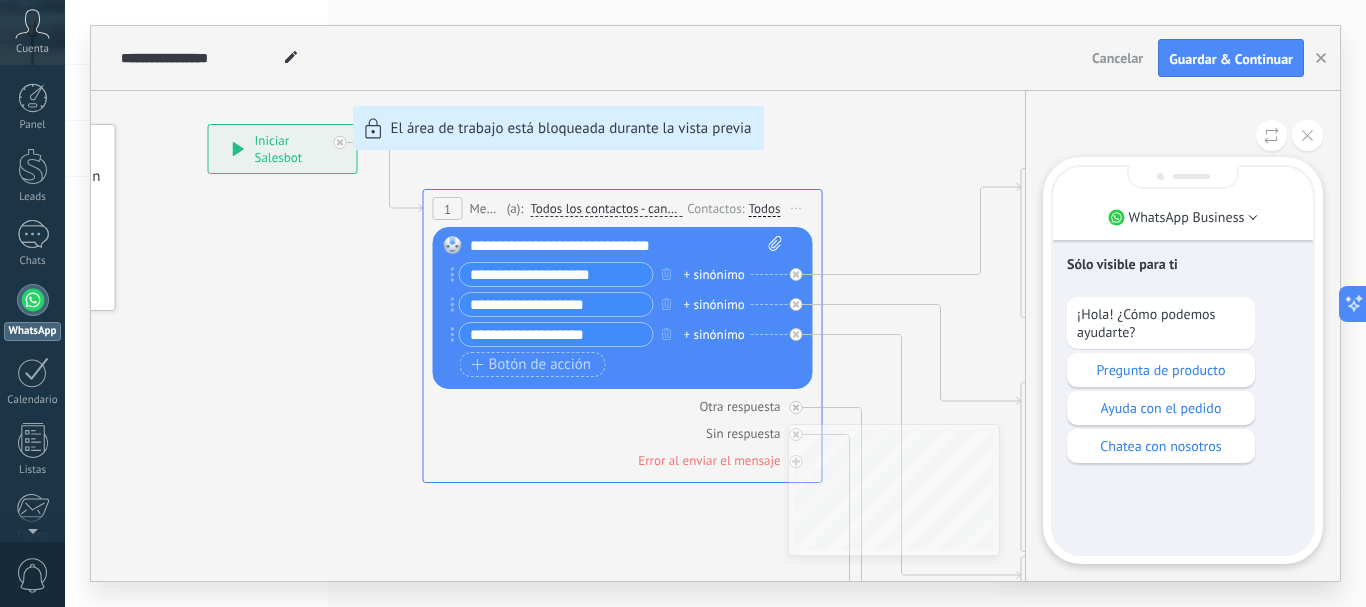 click on "**********" at bounding box center (715, 303) 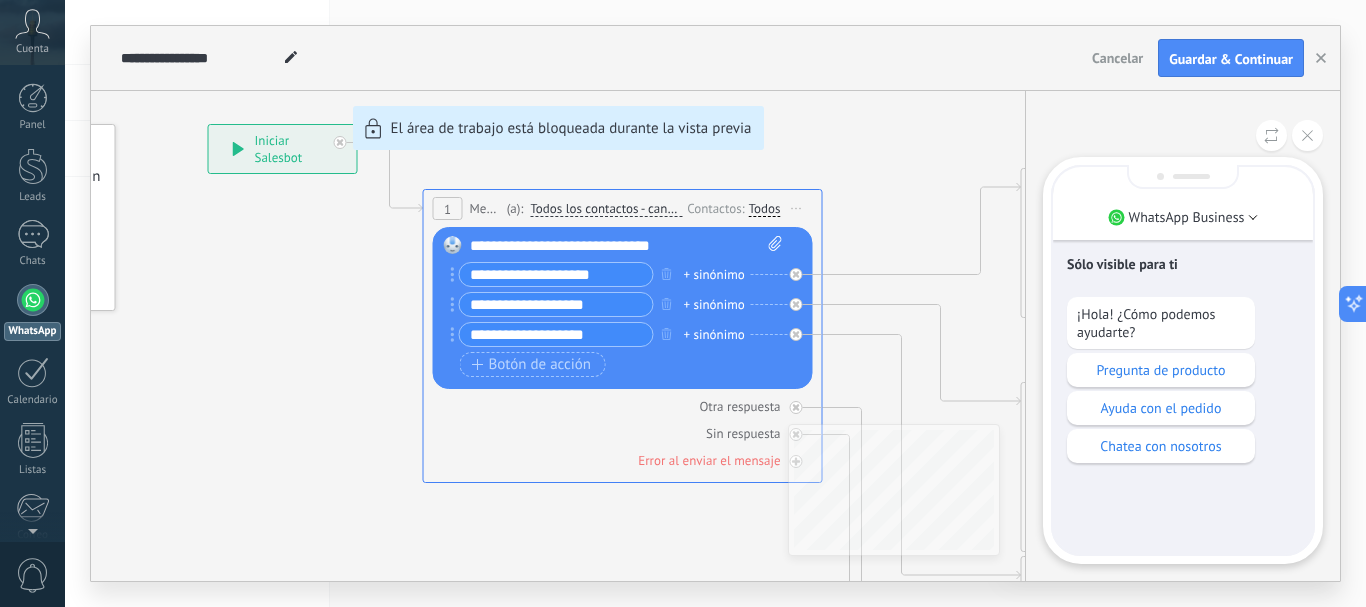 click on "**********" at bounding box center [715, 303] 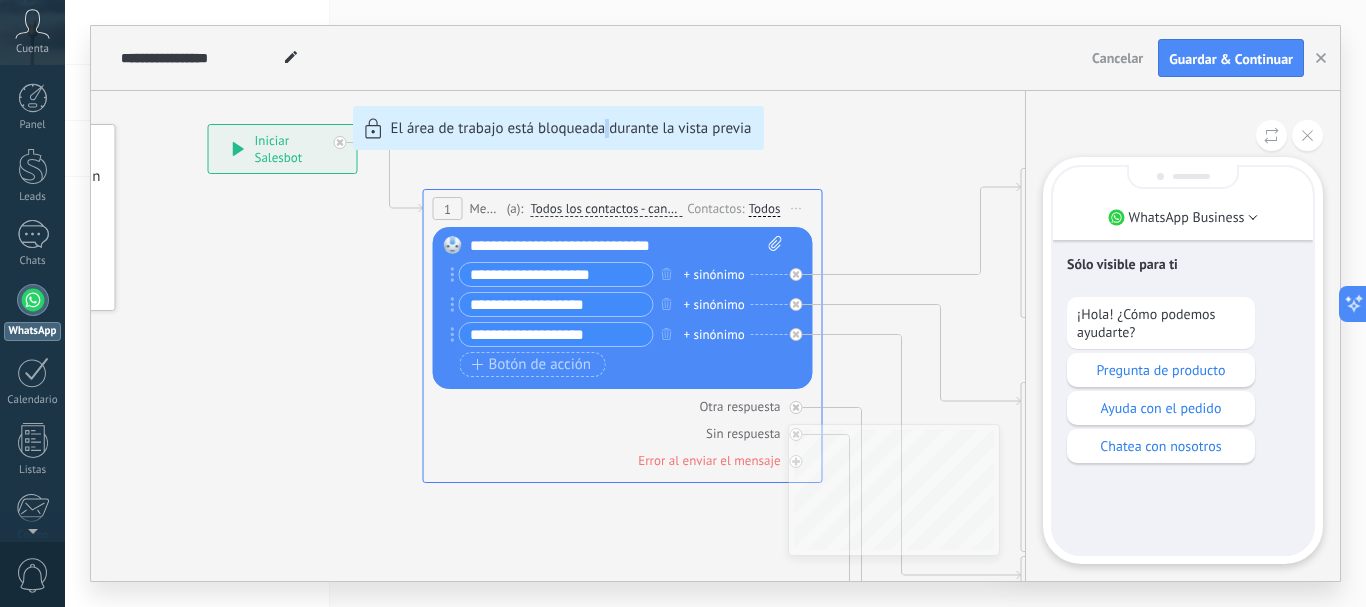 click on "**********" at bounding box center (715, 303) 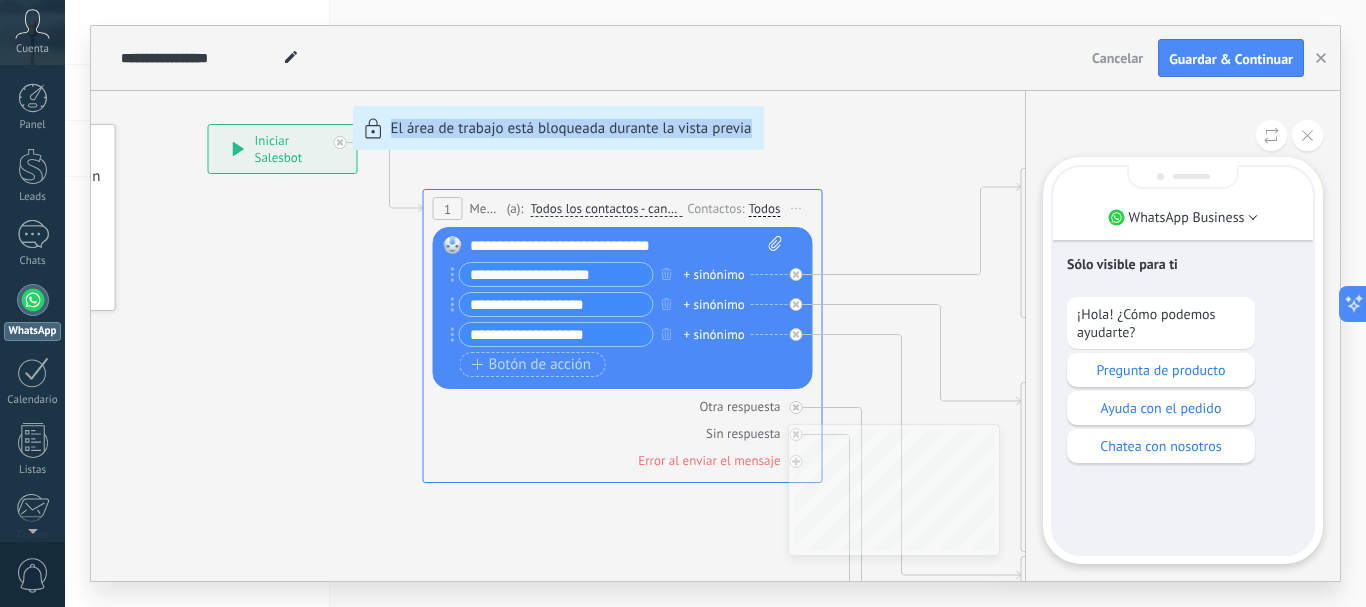 click on "**********" at bounding box center [715, 303] 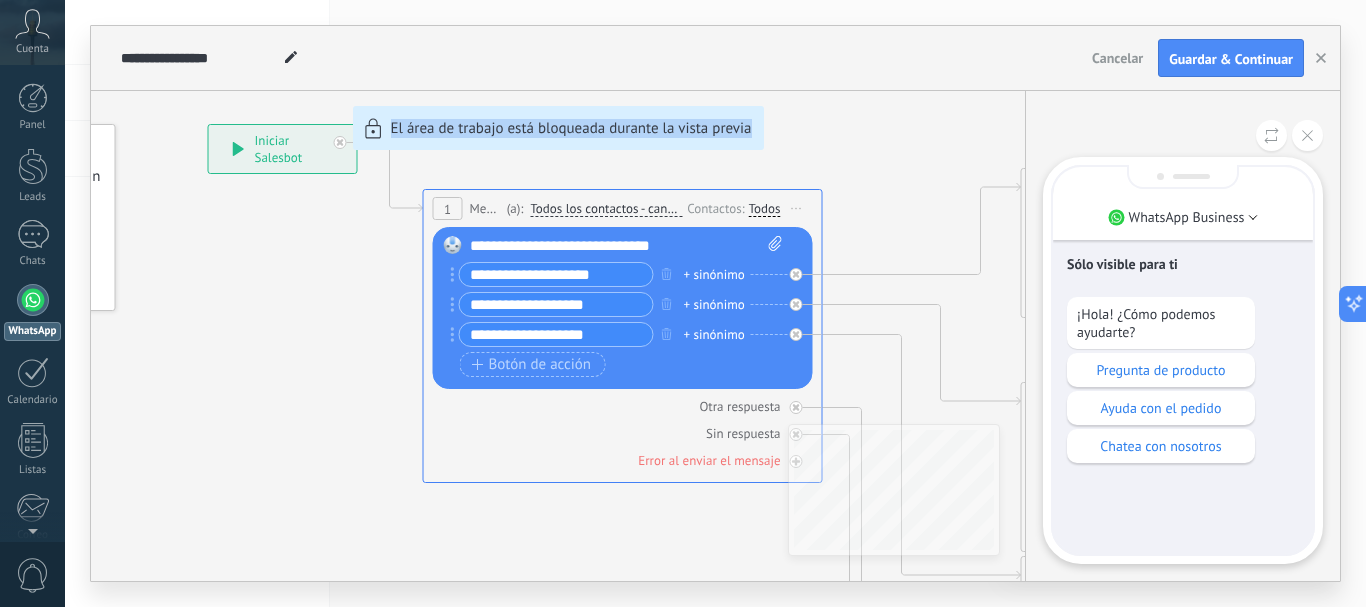 click on "**********" at bounding box center (715, 303) 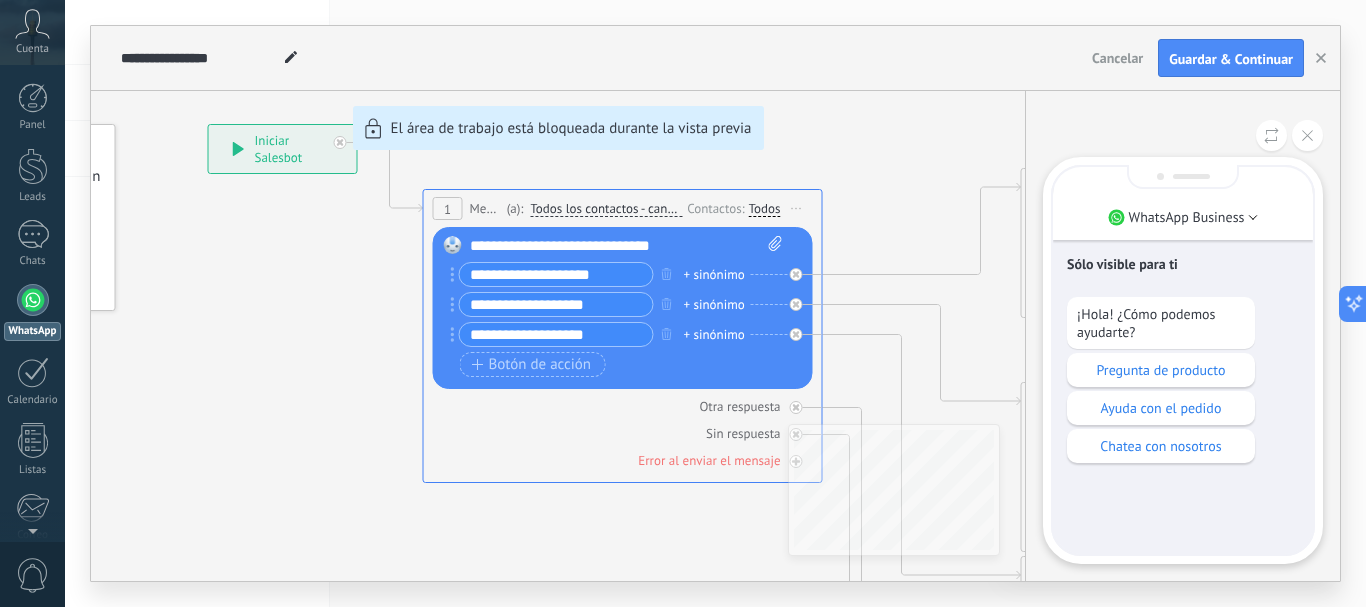 click on "**********" at bounding box center [715, 303] 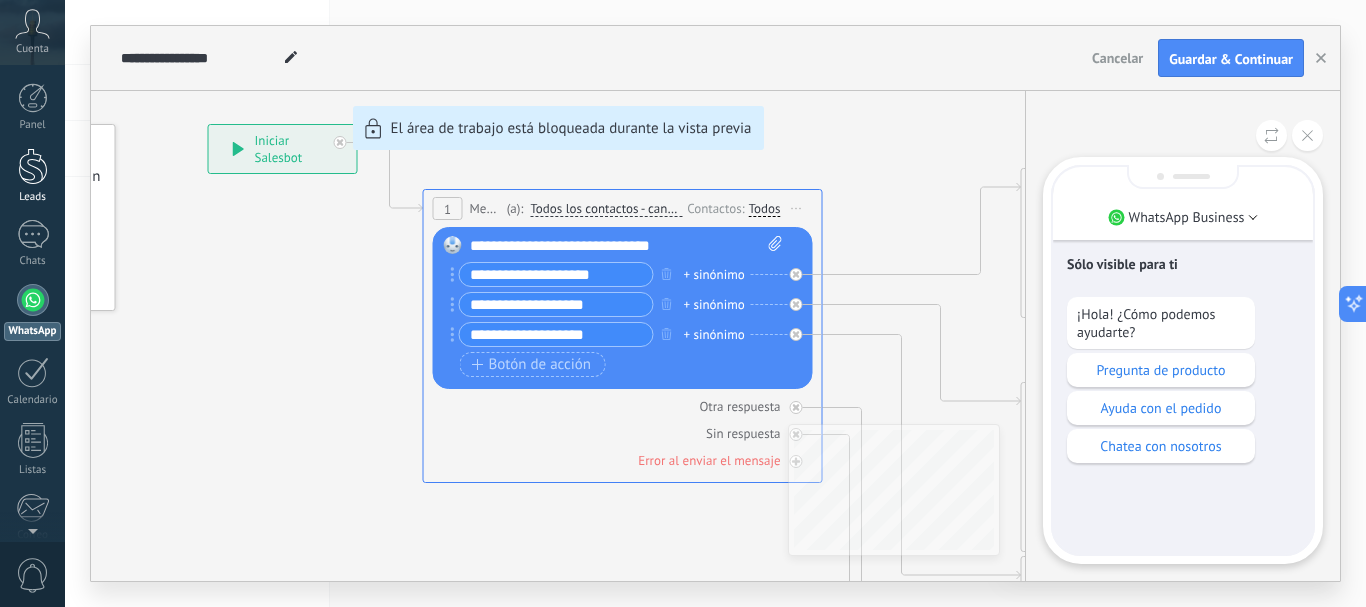 click at bounding box center [33, 166] 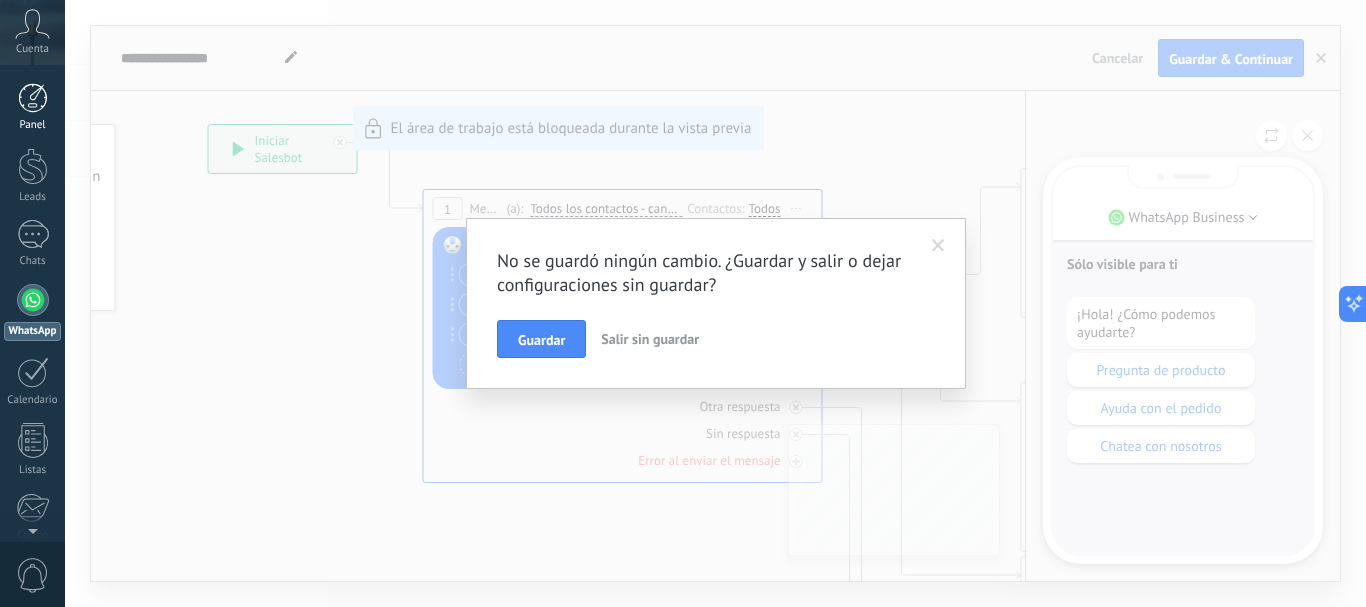 click on "Panel" at bounding box center [32, 107] 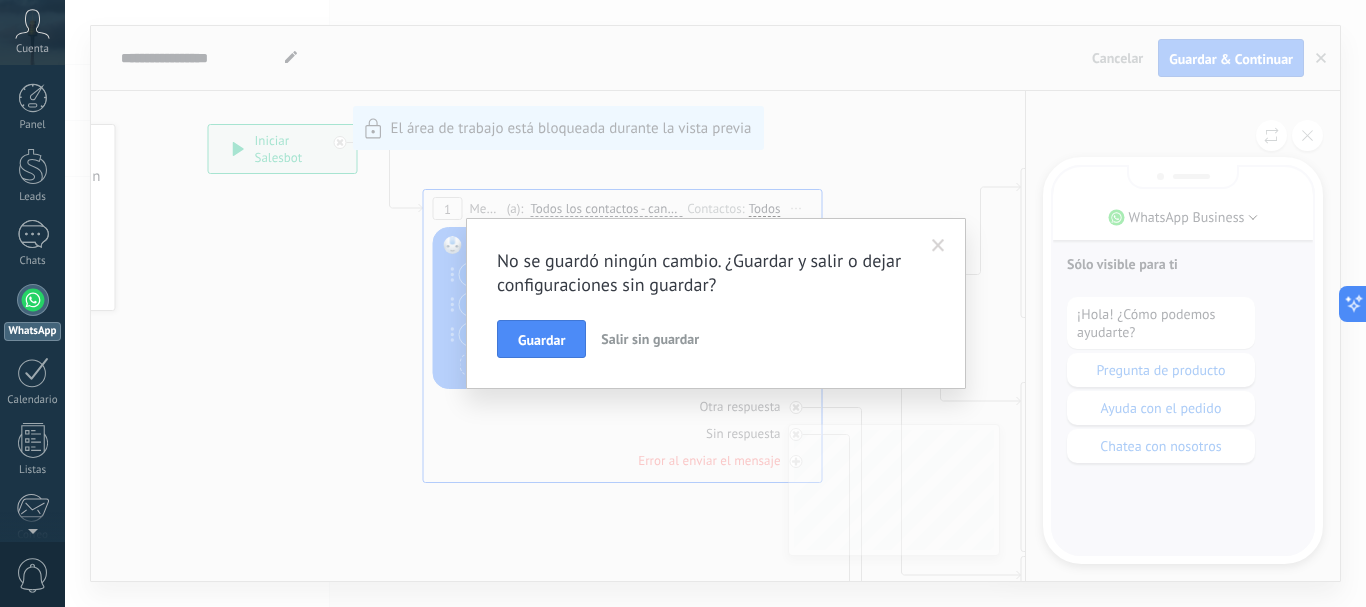 click on "Cuenta" at bounding box center [32, 49] 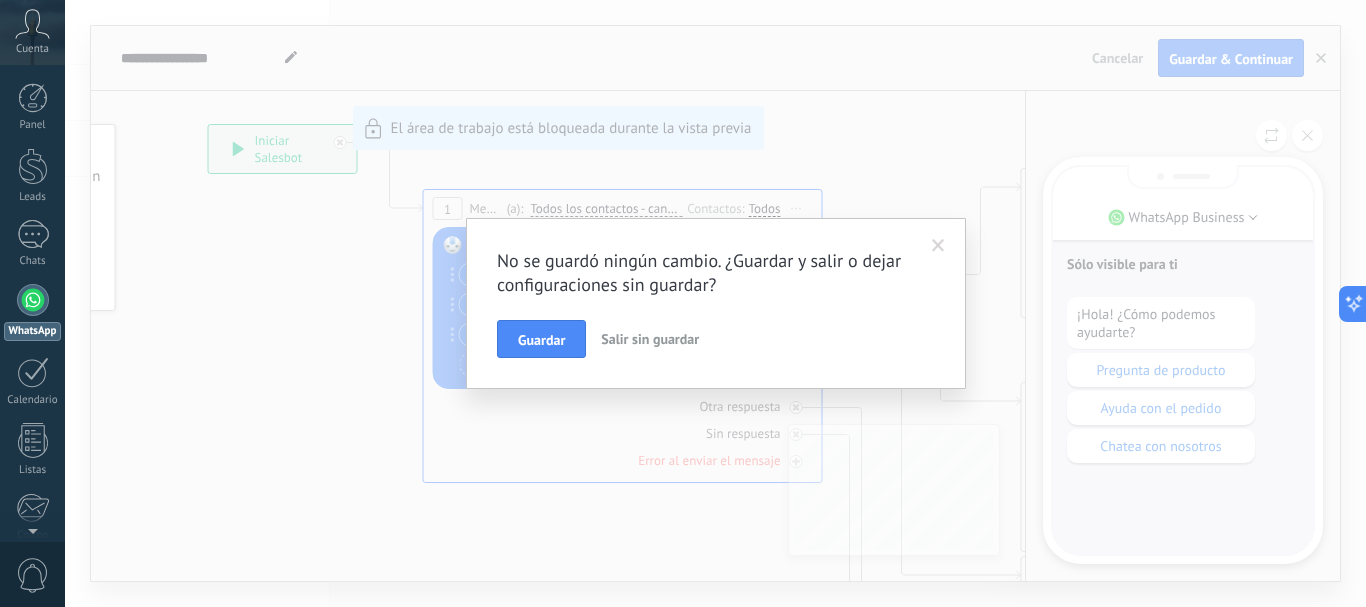 click at bounding box center [938, 246] 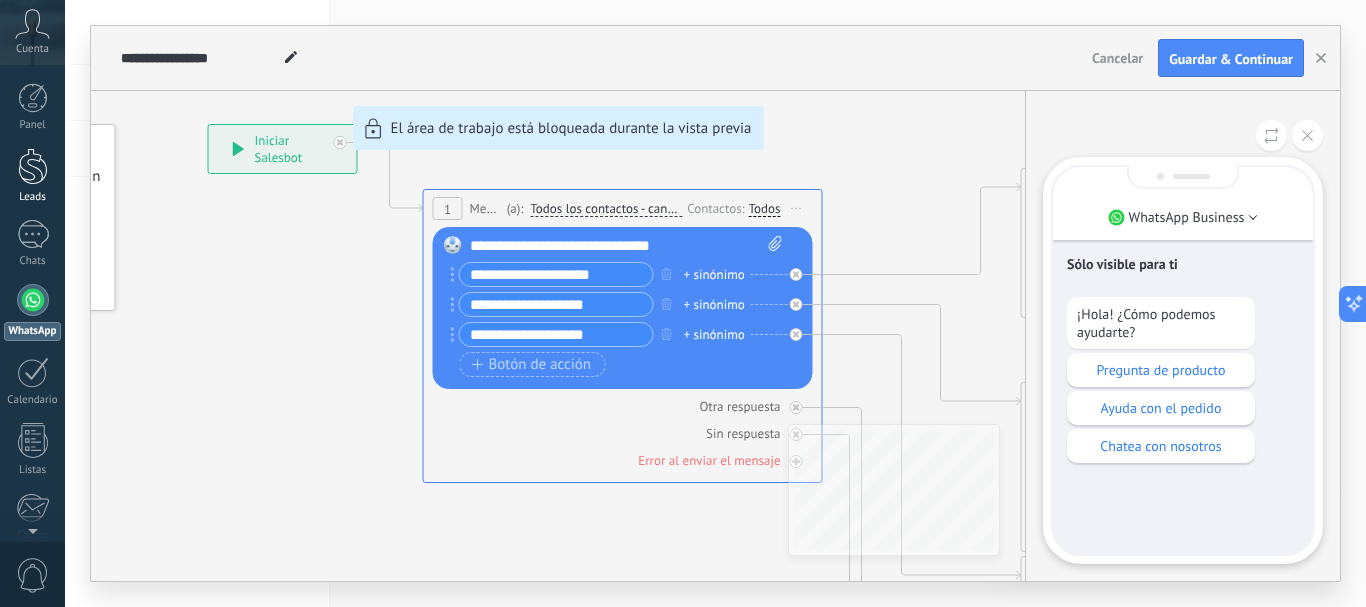 click on "Leads" at bounding box center [32, 176] 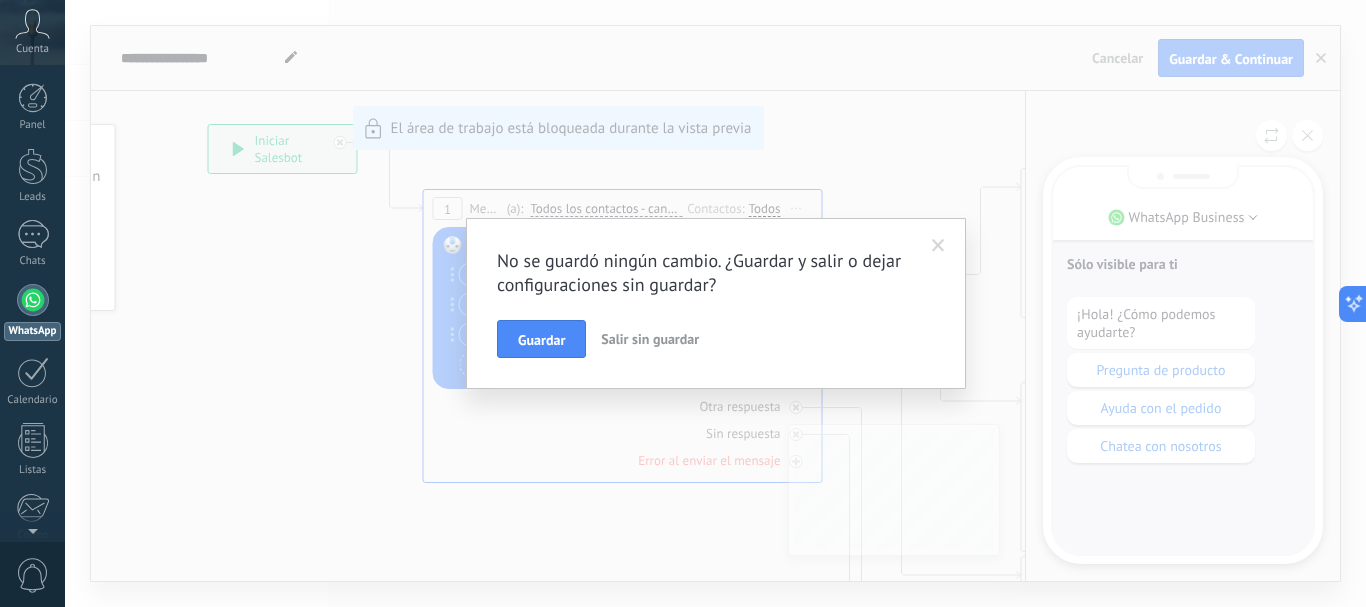 click on "Salir sin guardar" at bounding box center [650, 339] 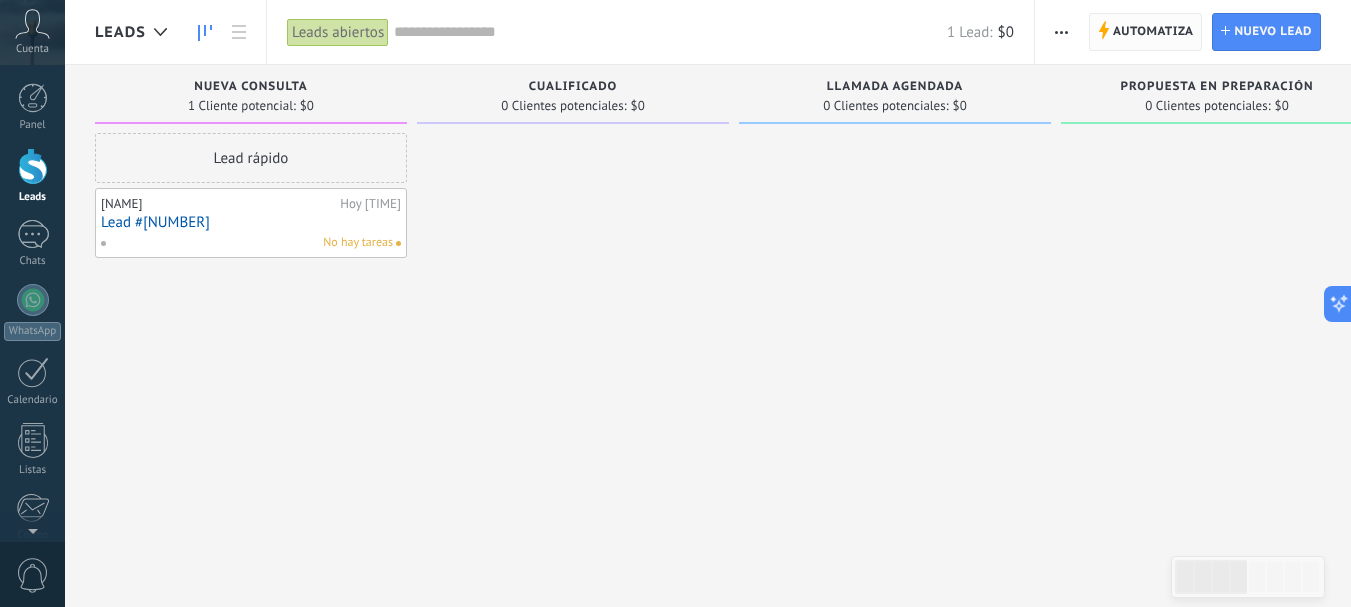 click on "Automatiza" at bounding box center (1153, 32) 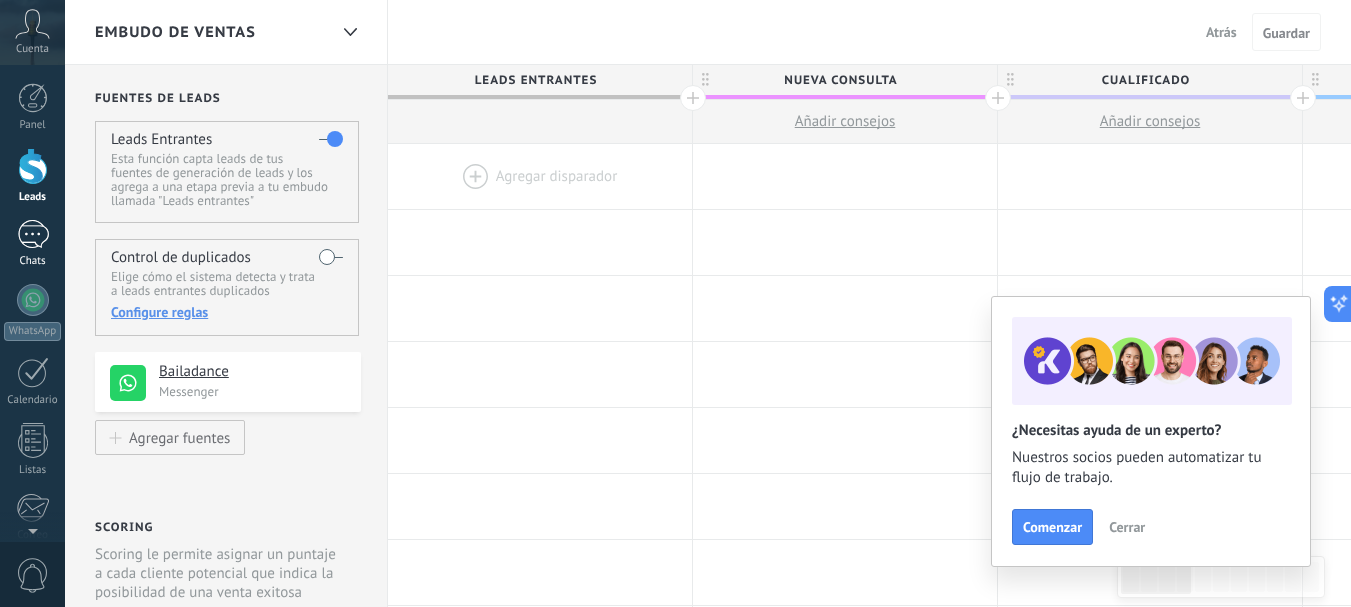click on "1
Chats" at bounding box center [32, 244] 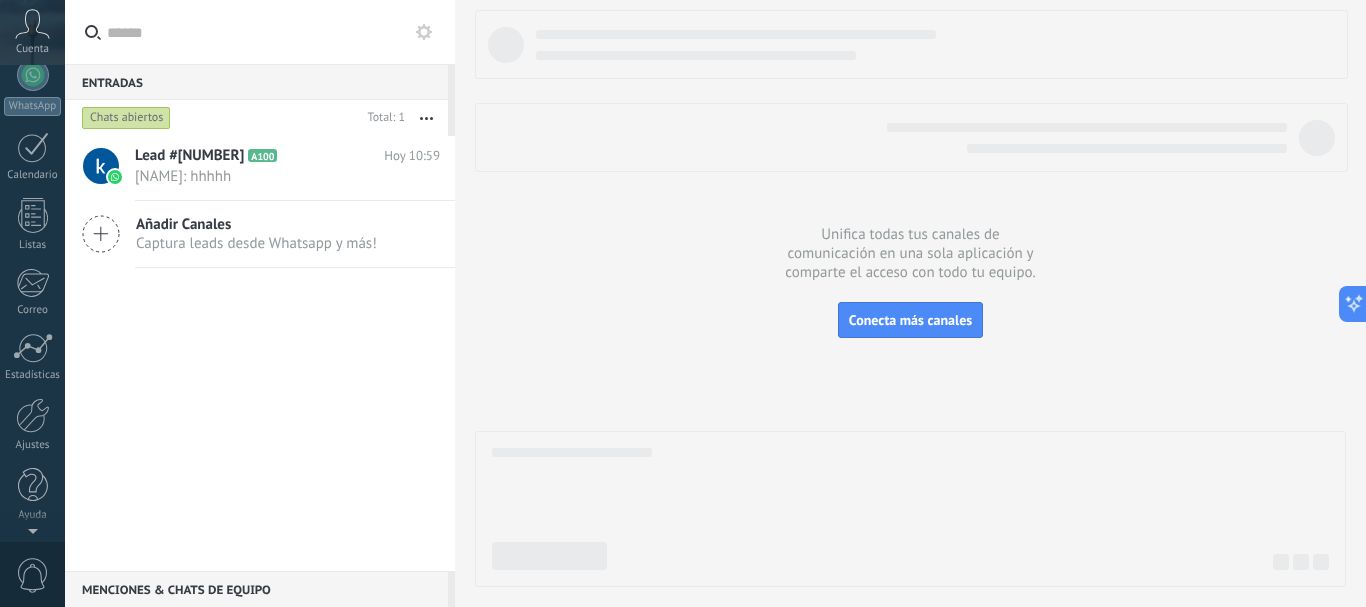 scroll, scrollTop: 0, scrollLeft: 0, axis: both 